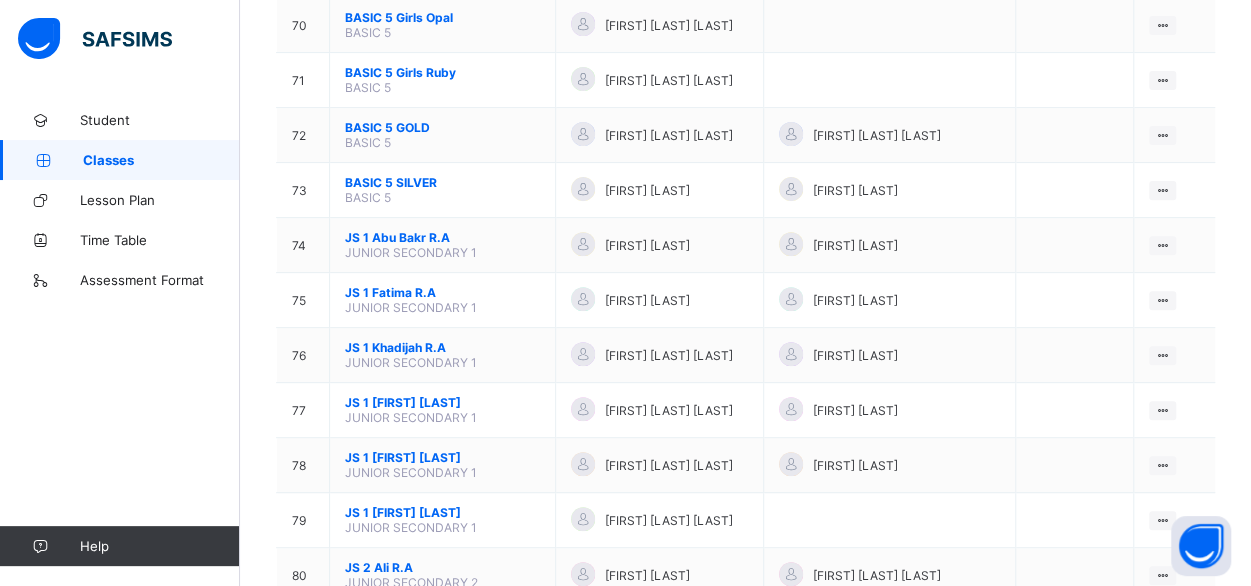 scroll, scrollTop: 4045, scrollLeft: 0, axis: vertical 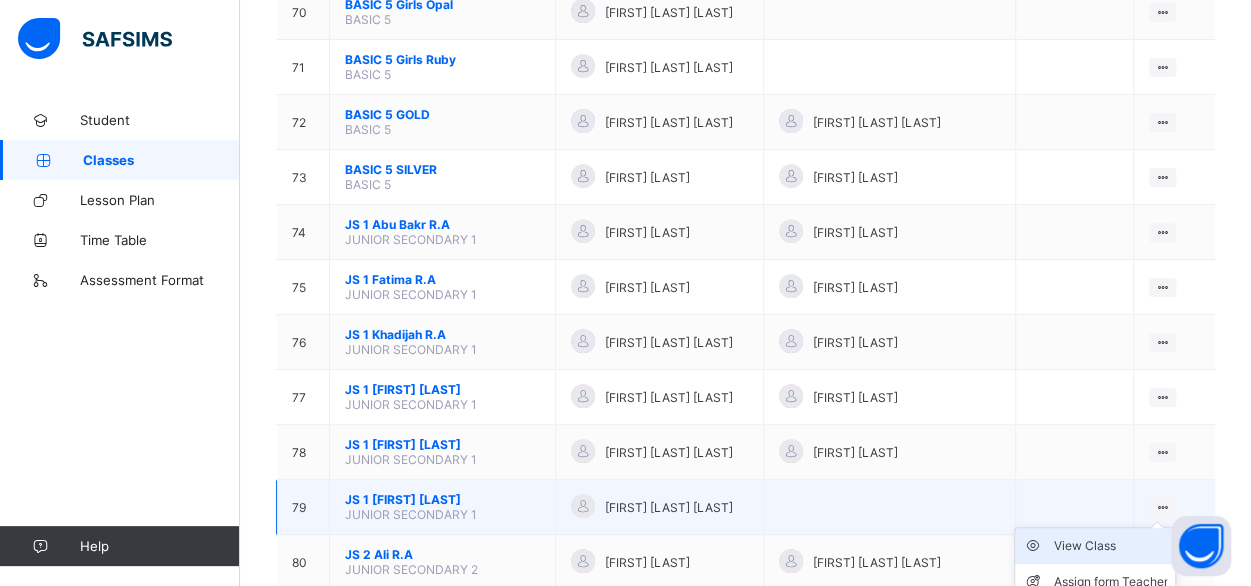 click on "View Class" at bounding box center (1110, 546) 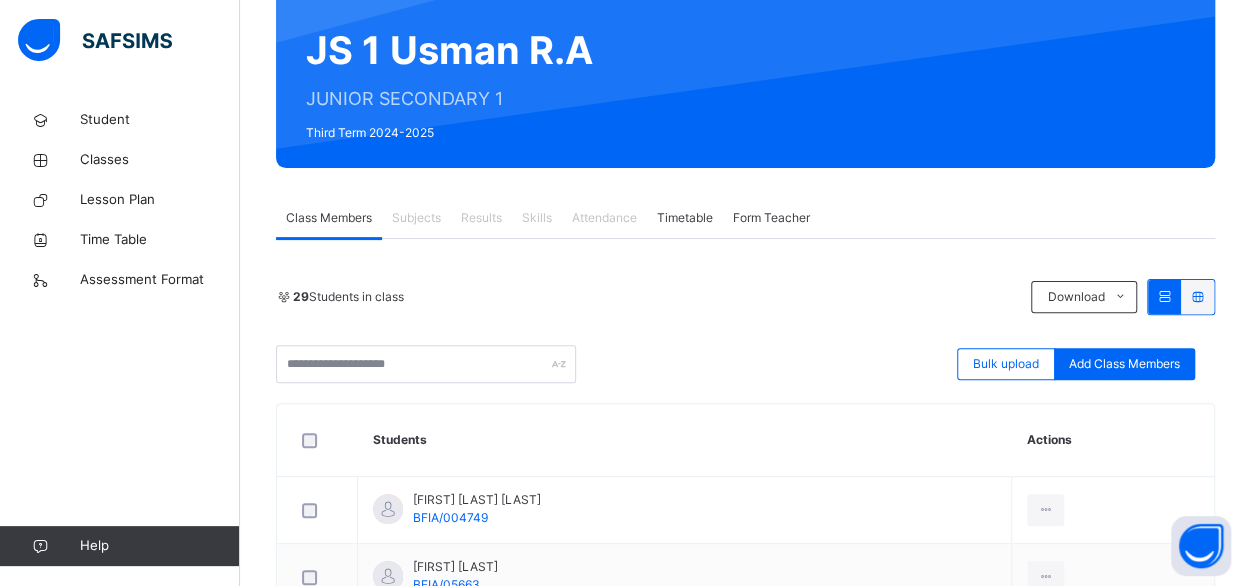 scroll, scrollTop: 157, scrollLeft: 0, axis: vertical 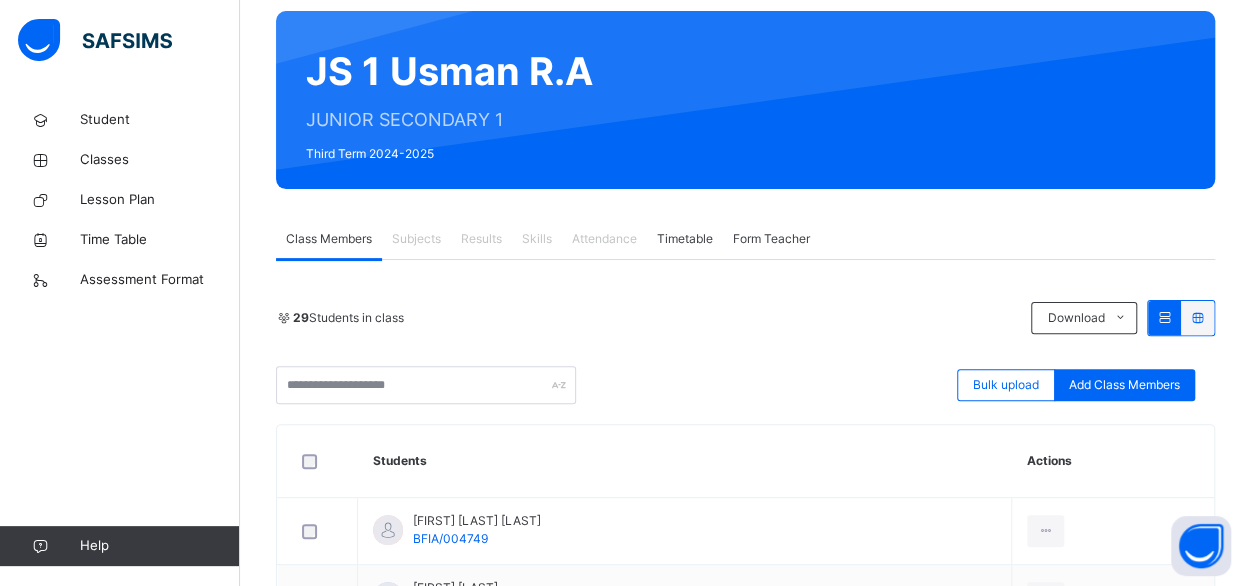 click on "Results" at bounding box center [481, 239] 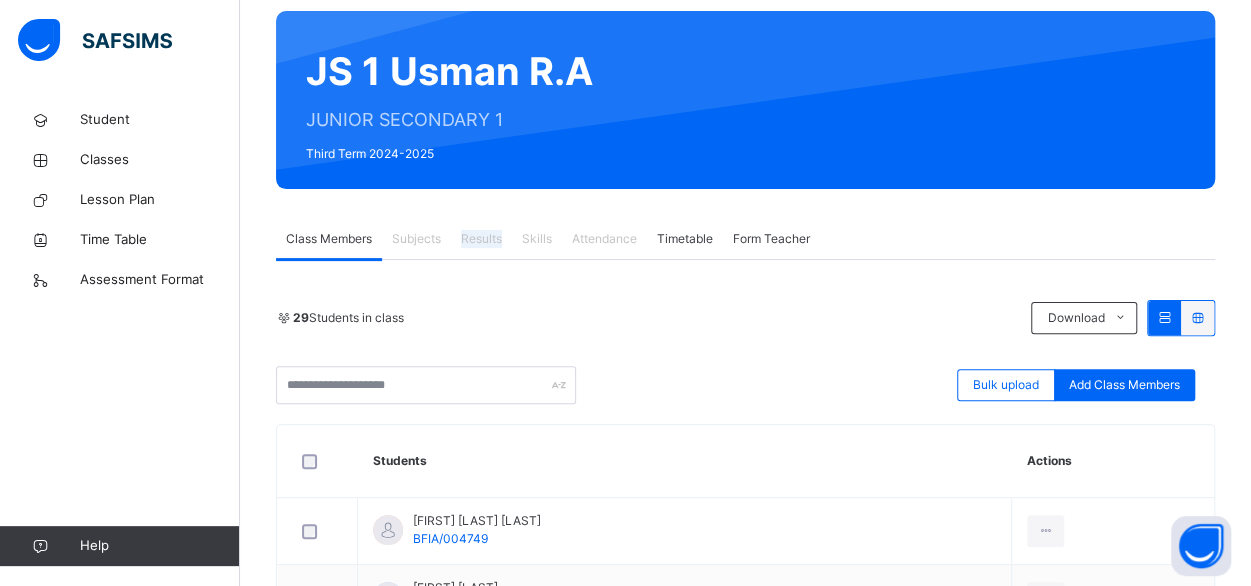 click on "Results" at bounding box center (481, 239) 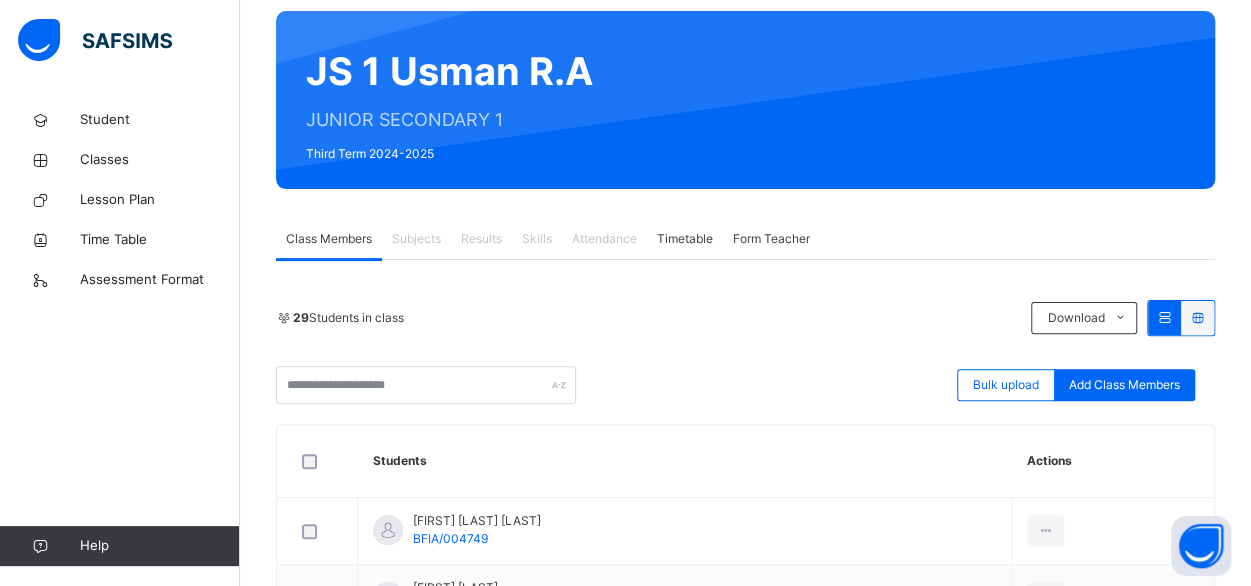 click on "Bulk upload Add Class Members" at bounding box center (745, 385) 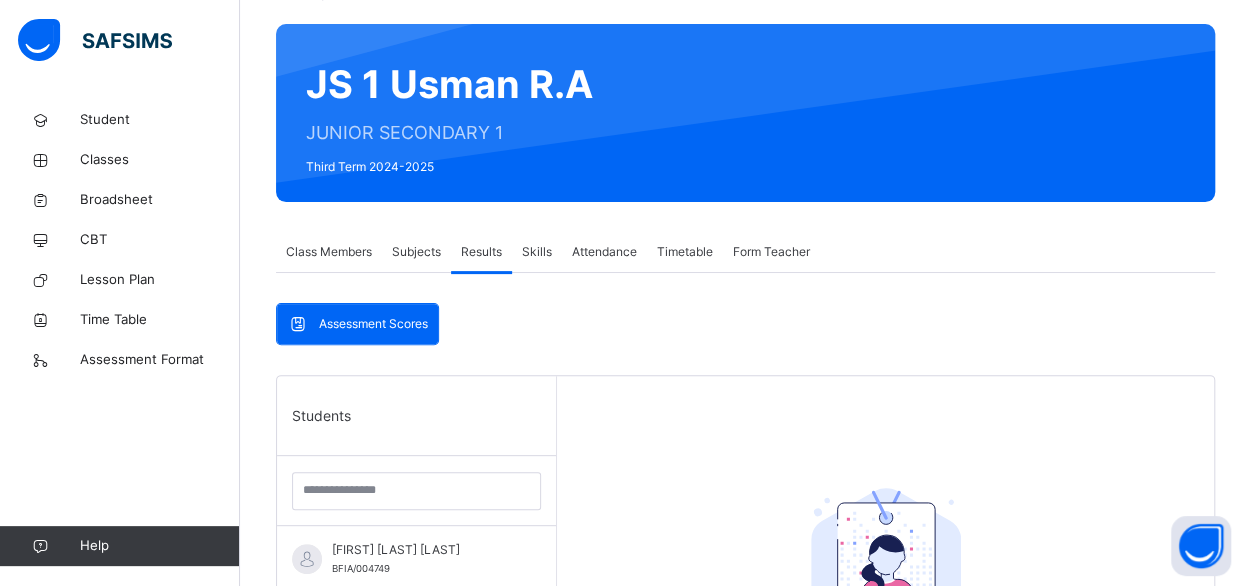scroll, scrollTop: 144, scrollLeft: 0, axis: vertical 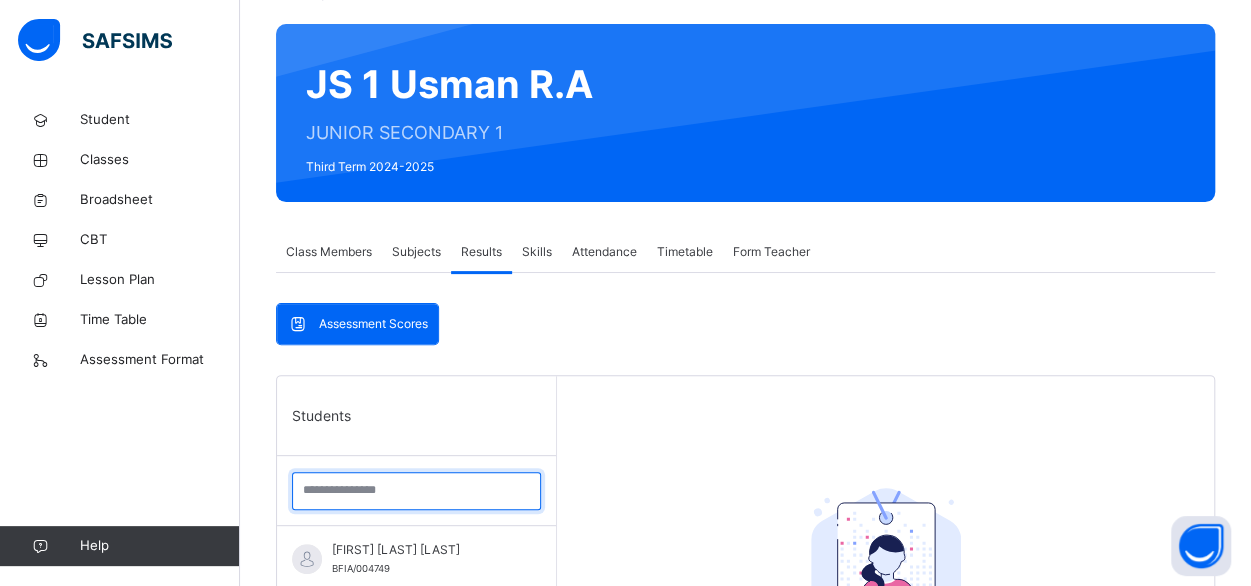 click at bounding box center (416, 491) 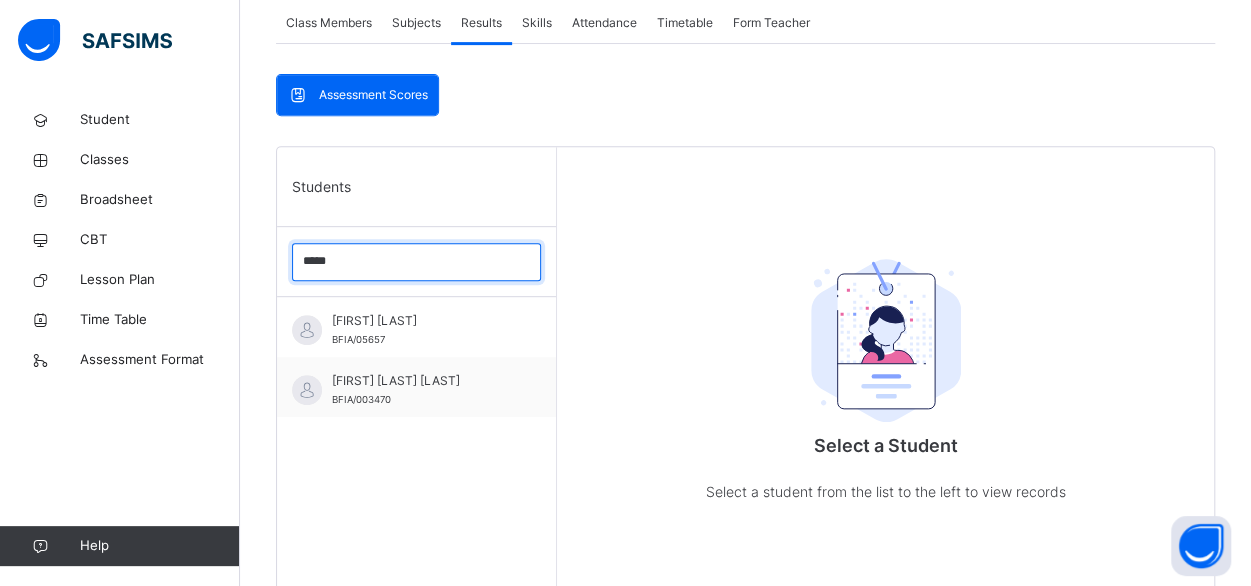 scroll, scrollTop: 406, scrollLeft: 0, axis: vertical 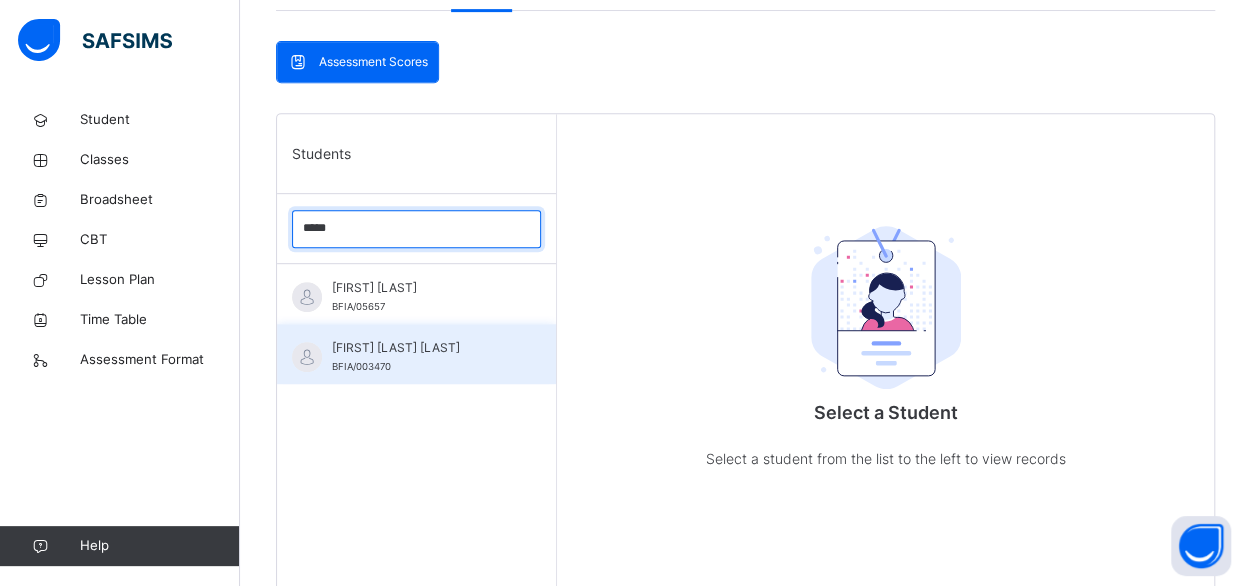 type on "*****" 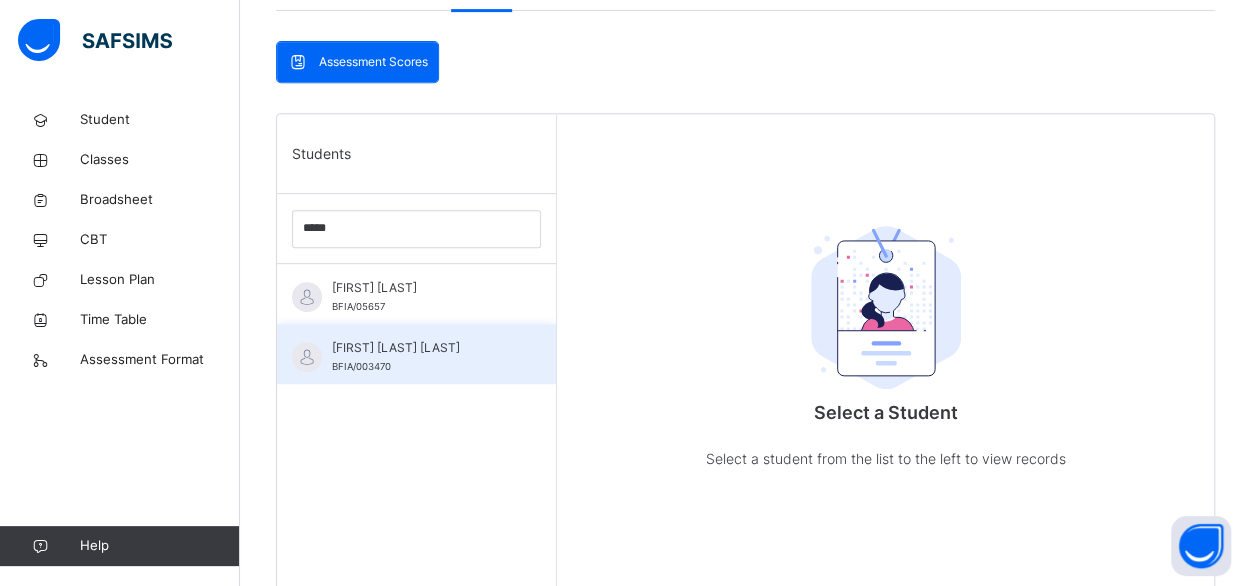 click on "[FIRST] [LAST] [LAST]" at bounding box center (421, 348) 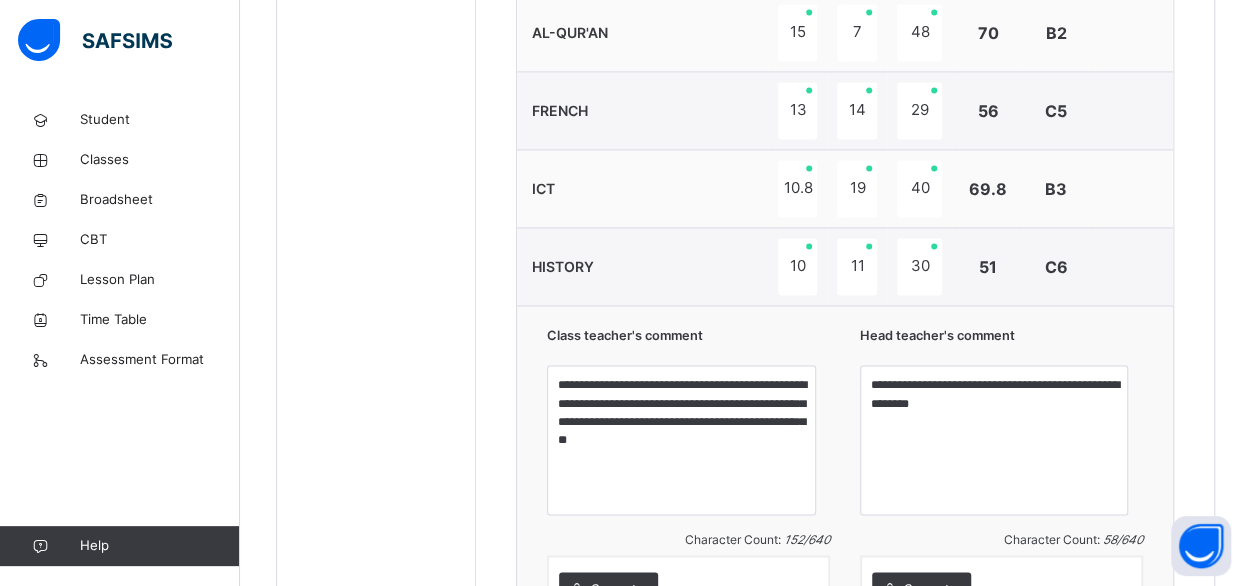 scroll, scrollTop: 1702, scrollLeft: 0, axis: vertical 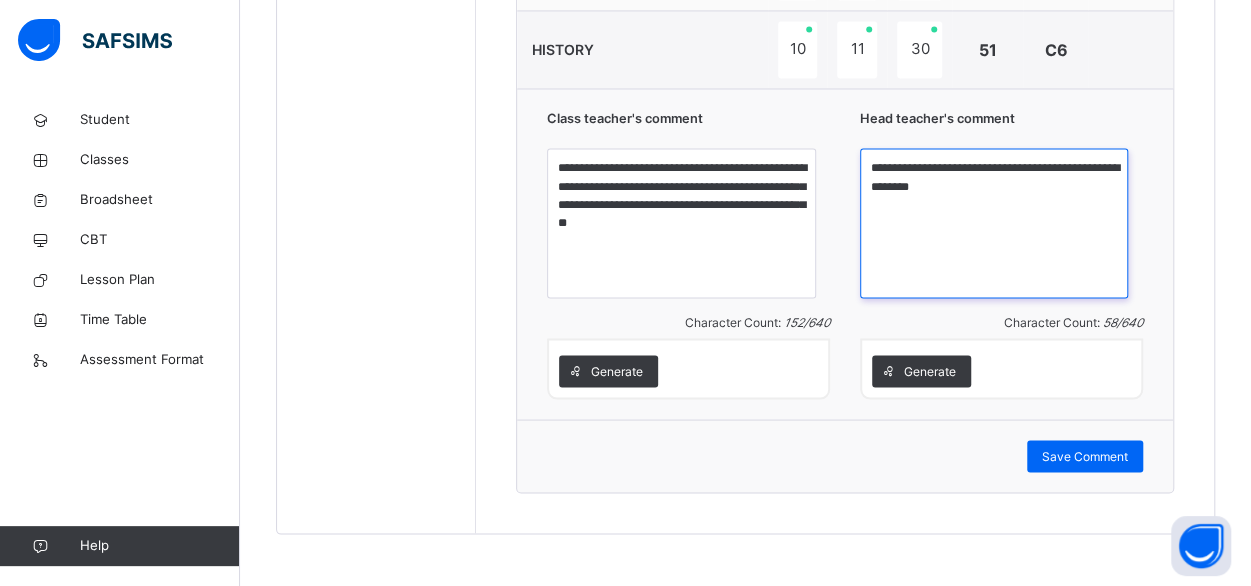 click on "**********" at bounding box center (994, 223) 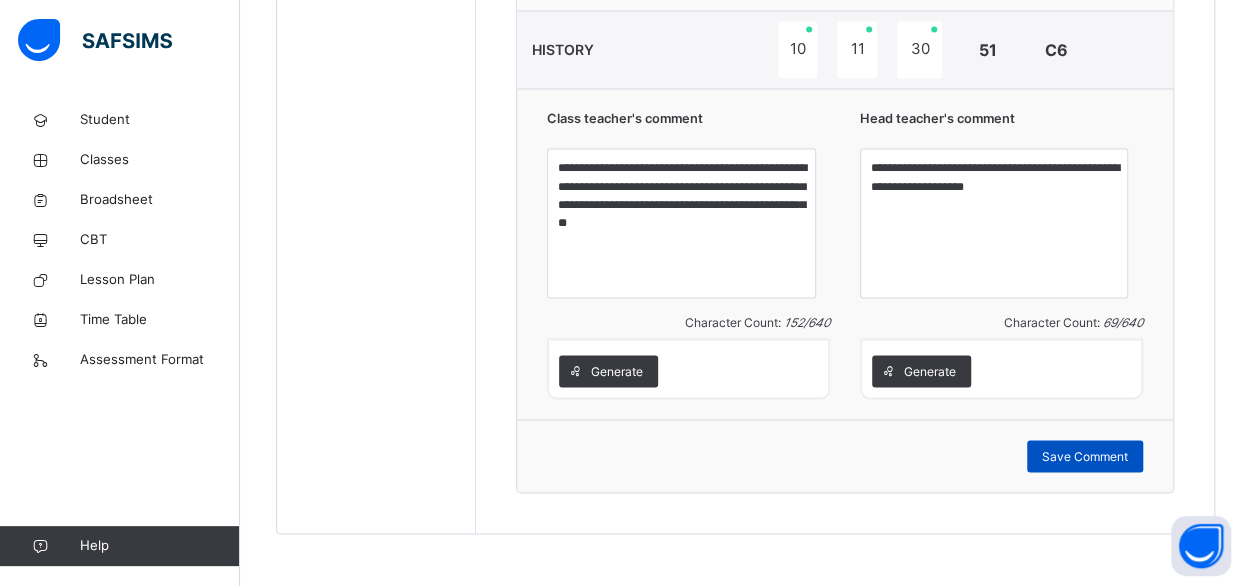 click on "Save Comment" at bounding box center (1085, 456) 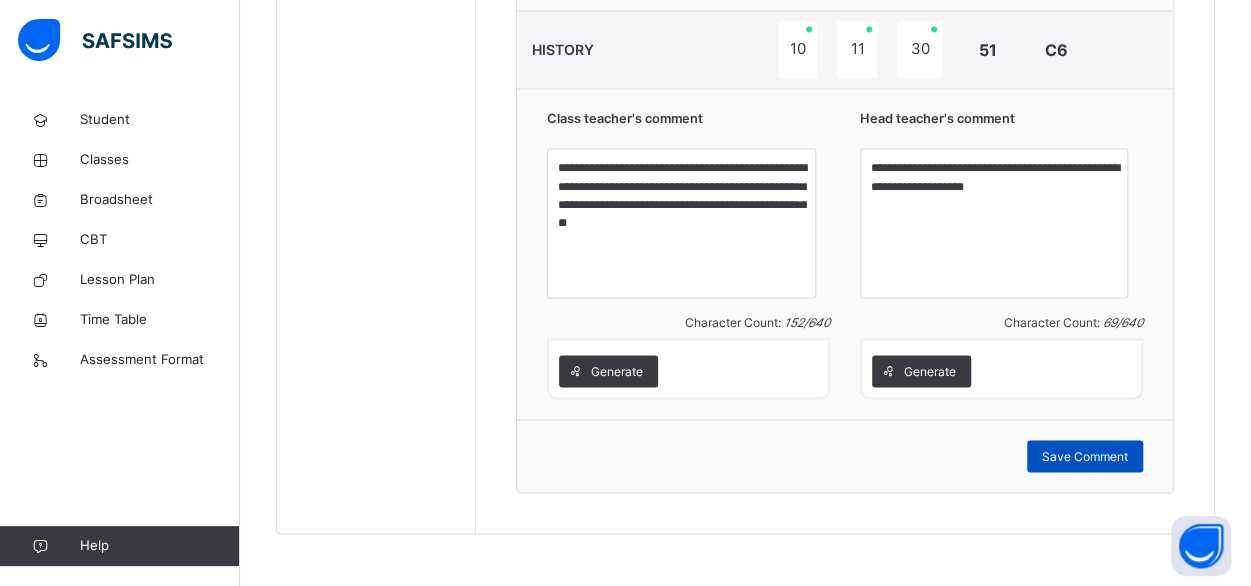 click on "Save Comment" at bounding box center [1085, 456] 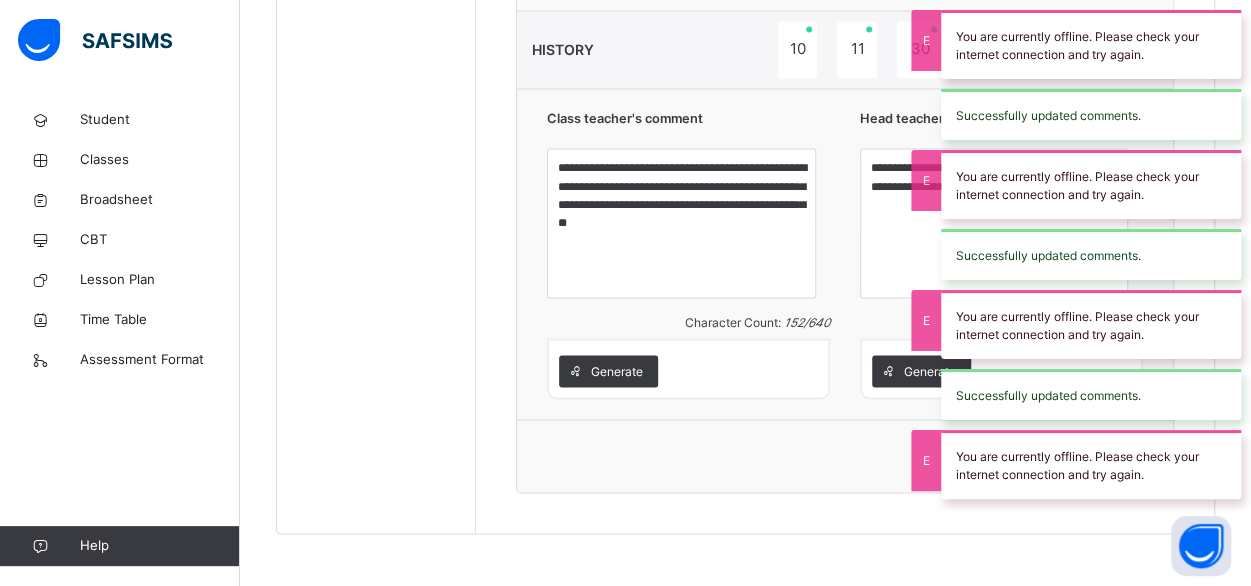 click on "**********" at bounding box center [845, -285] 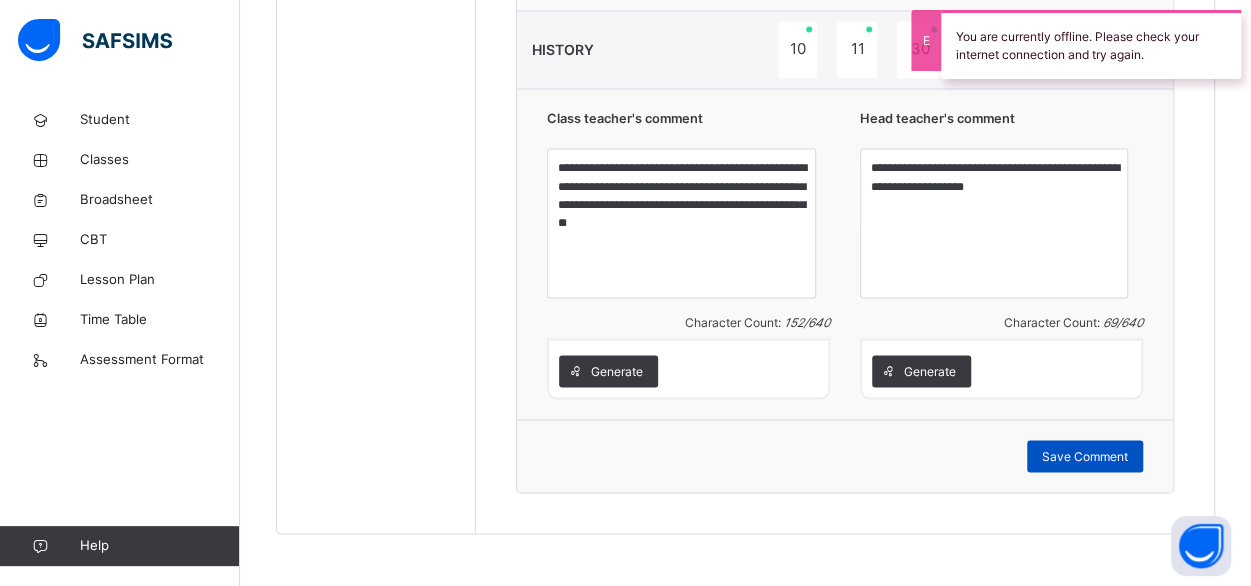 click on "Save Comment" at bounding box center (1085, 456) 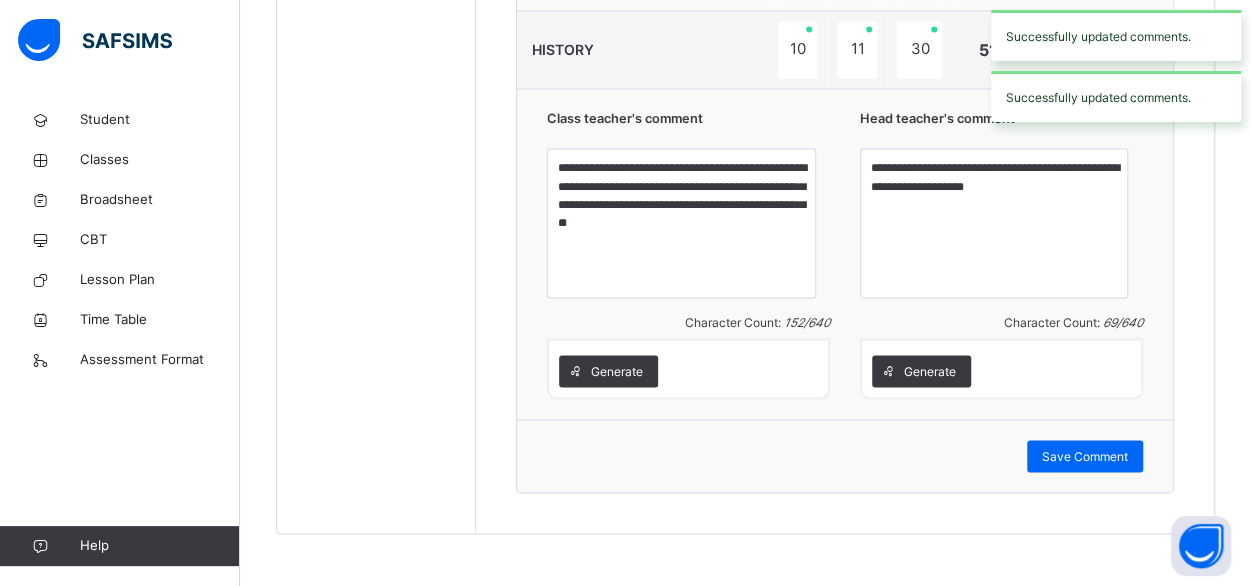 scroll, scrollTop: 640, scrollLeft: 0, axis: vertical 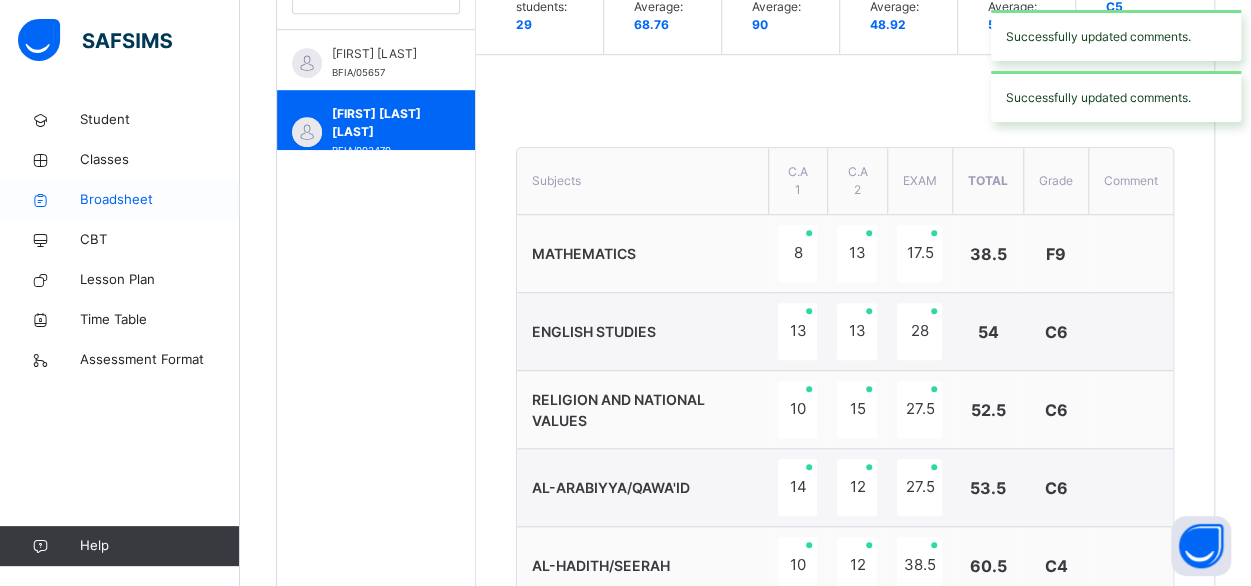 type on "********" 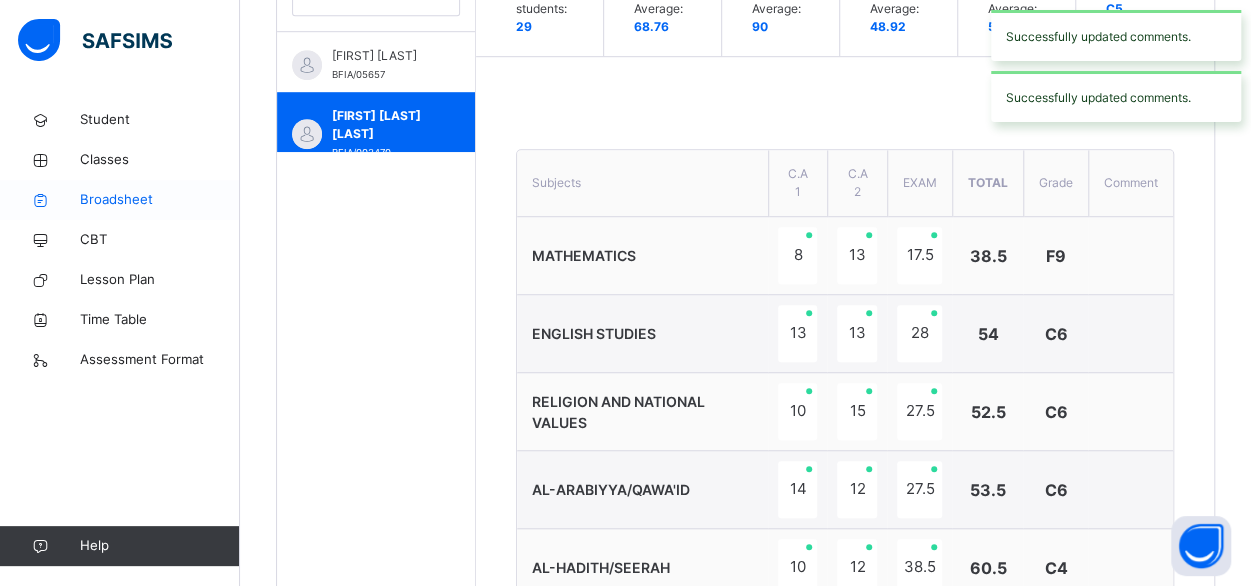 click on "Broadsheet" at bounding box center (160, 200) 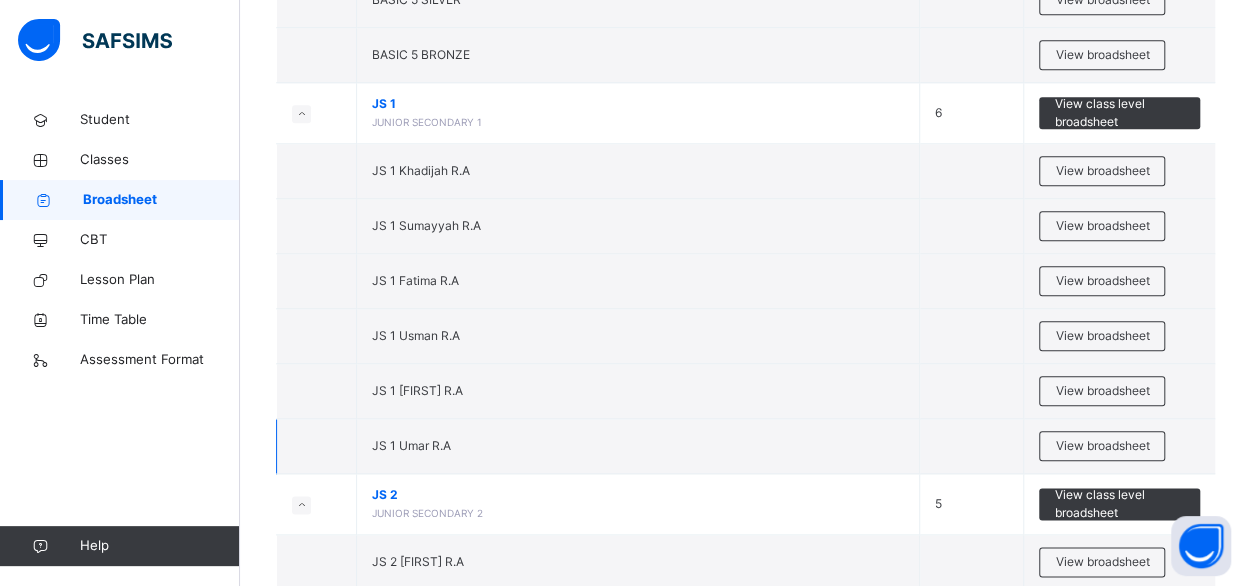 scroll, scrollTop: 4715, scrollLeft: 0, axis: vertical 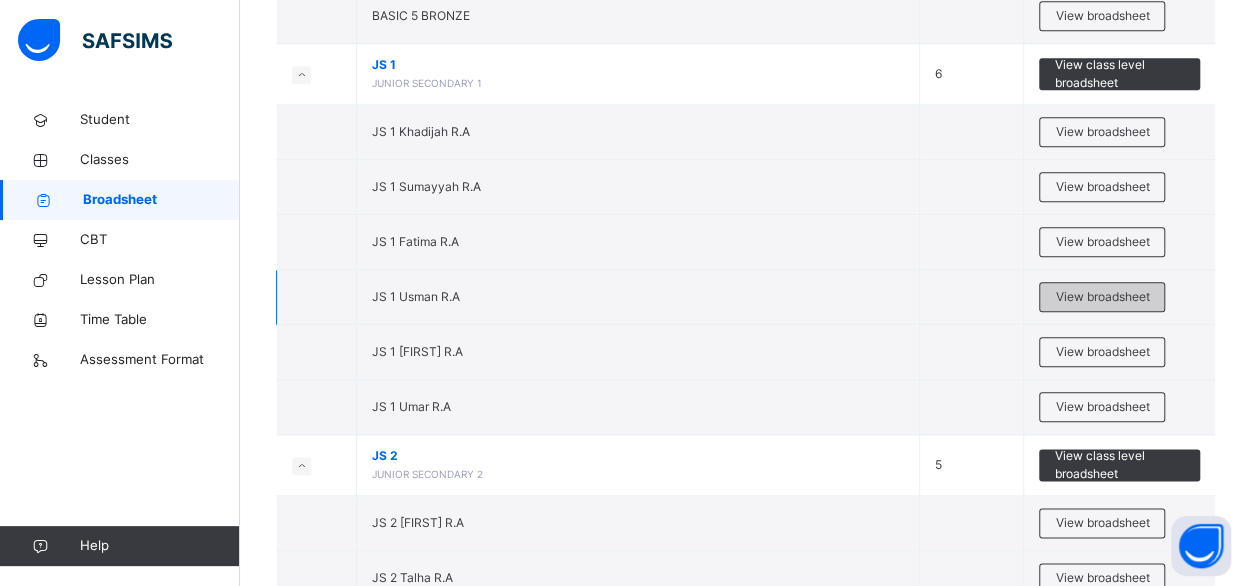 click on "View broadsheet" at bounding box center [1102, 297] 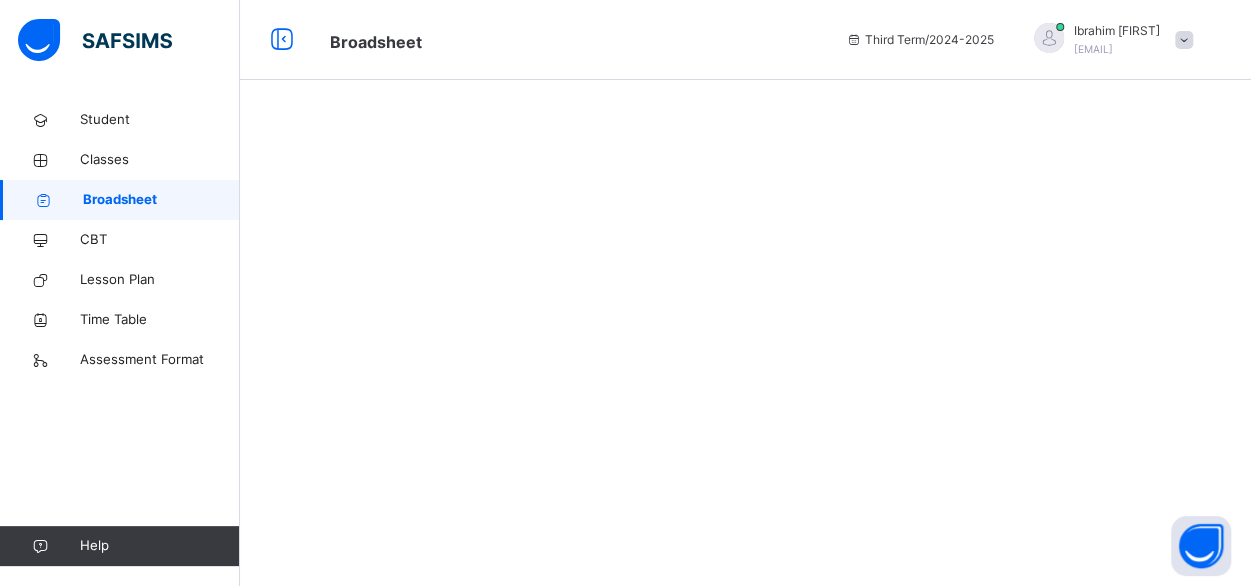 scroll, scrollTop: 0, scrollLeft: 0, axis: both 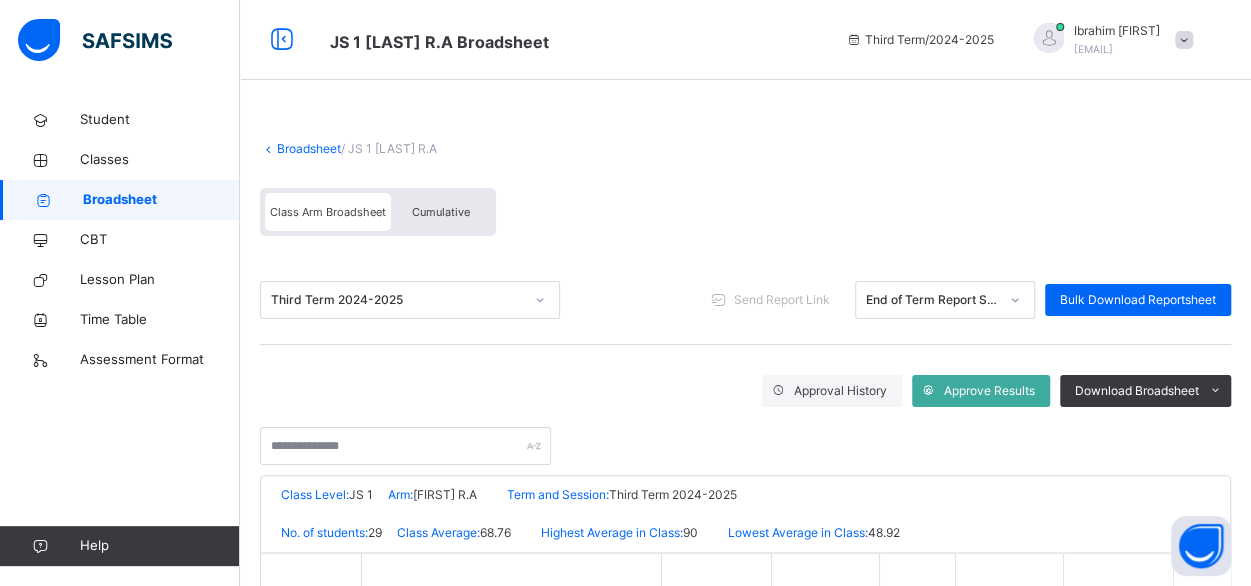 click on "Cumulative" at bounding box center (441, 212) 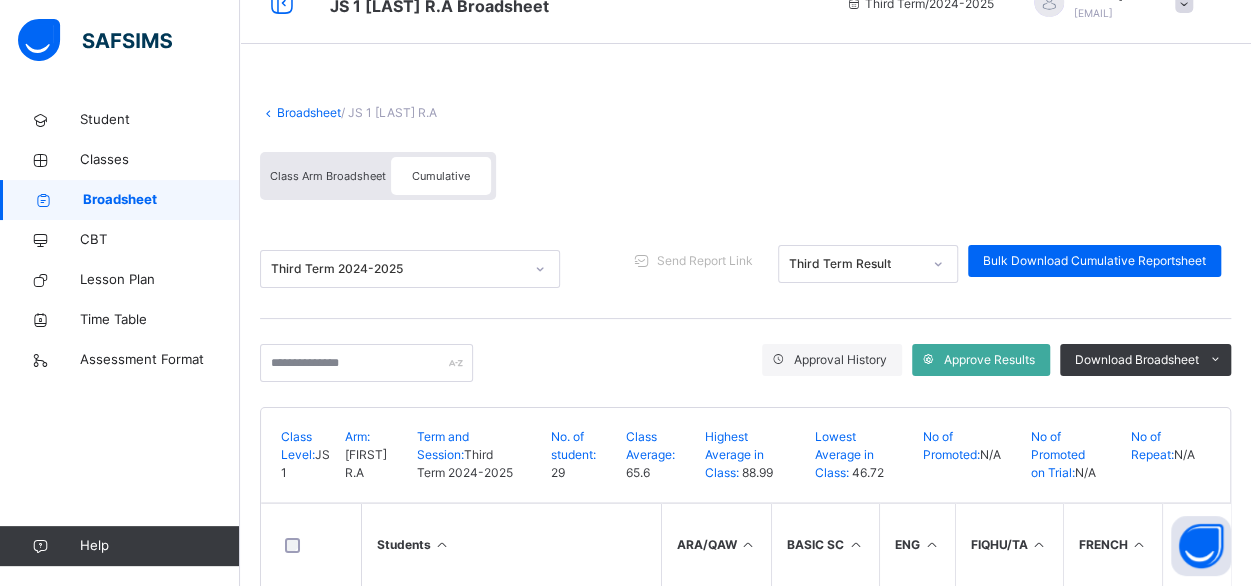 scroll, scrollTop: 27, scrollLeft: 0, axis: vertical 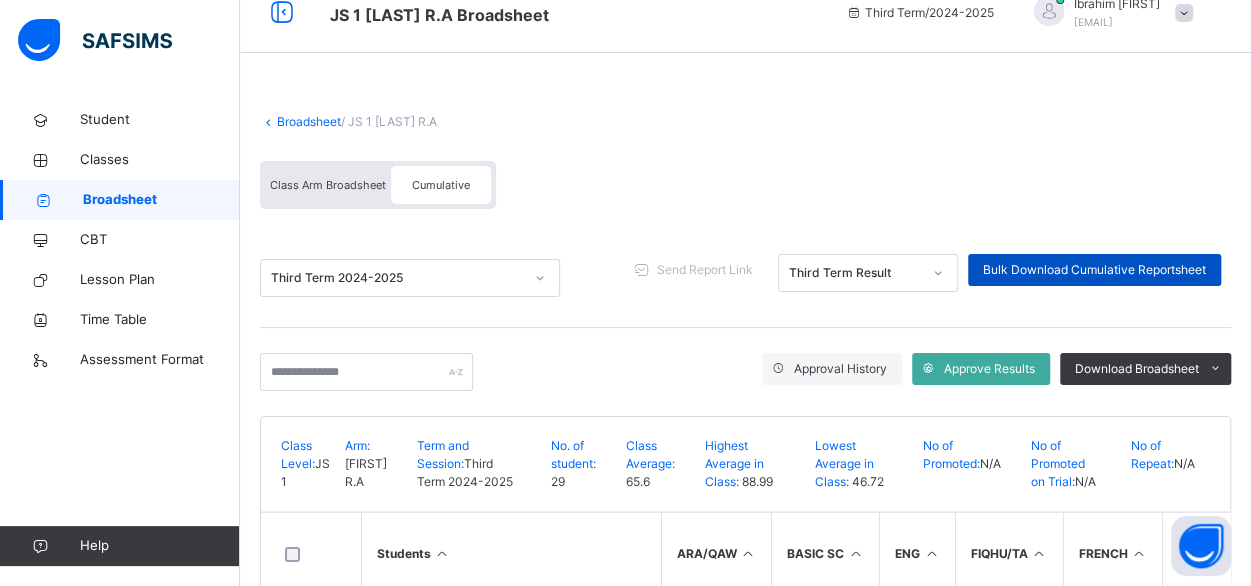 click on "Bulk Download Cumulative Reportsheet" at bounding box center (1094, 270) 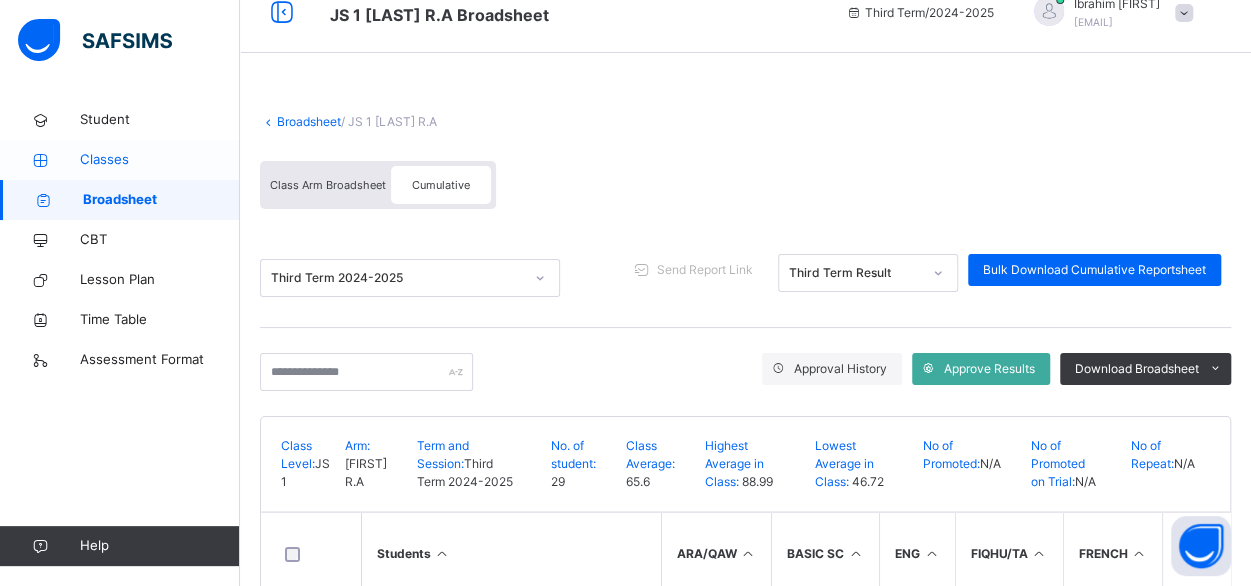 click on "Classes" at bounding box center [160, 160] 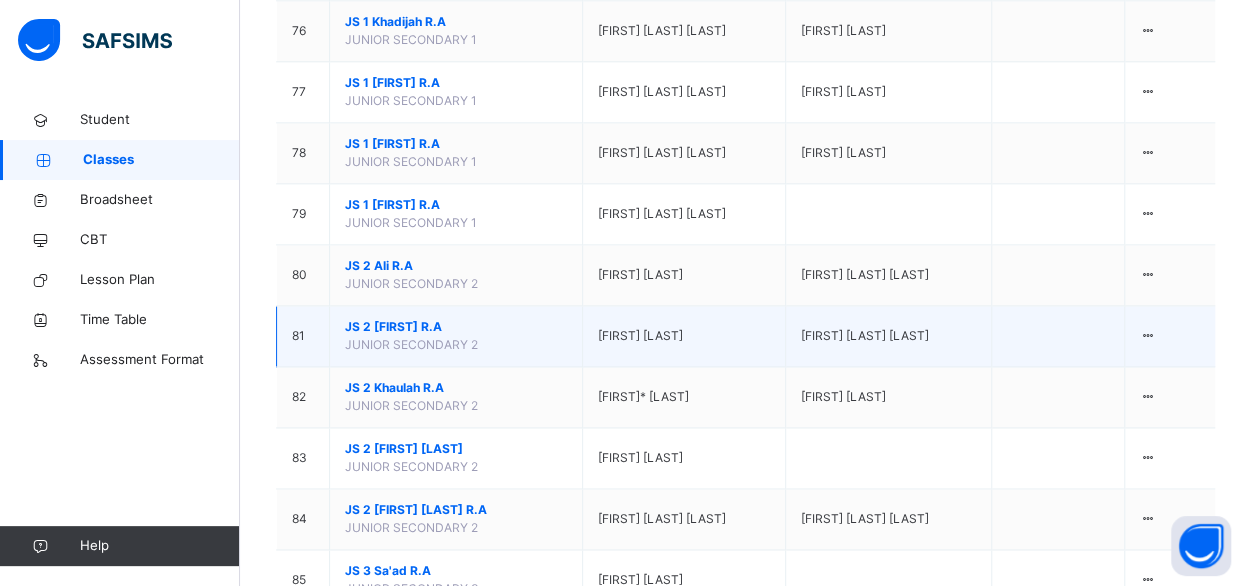 scroll, scrollTop: 4888, scrollLeft: 0, axis: vertical 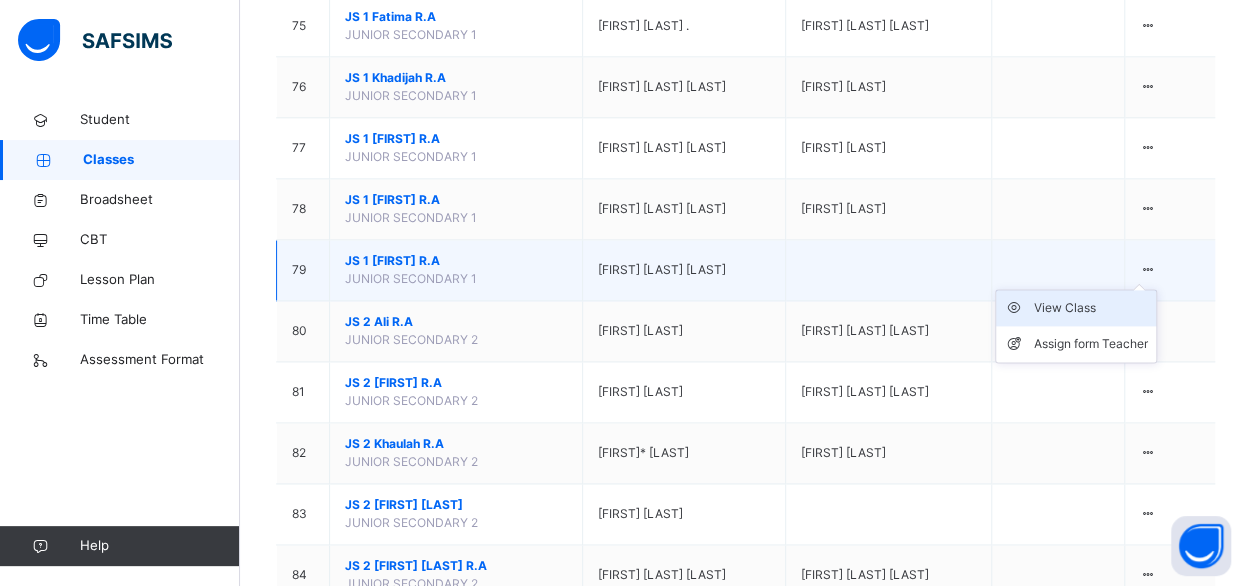 drag, startPoint x: 1190, startPoint y: 154, endPoint x: 1122, endPoint y: 182, distance: 73.53911 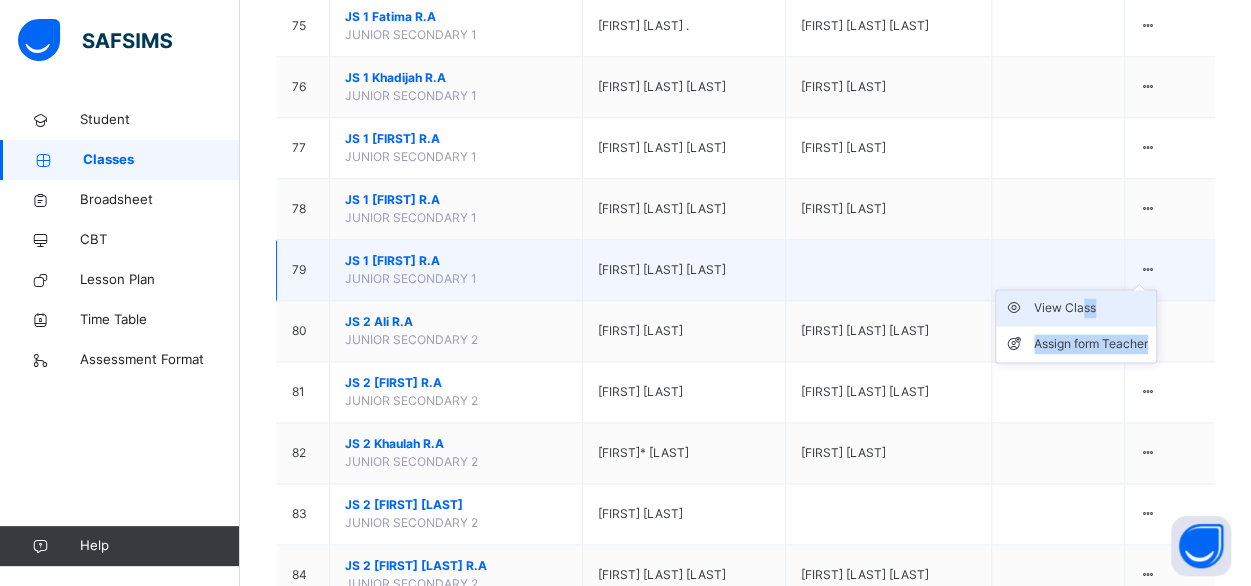 click on "View Class" at bounding box center (1091, 308) 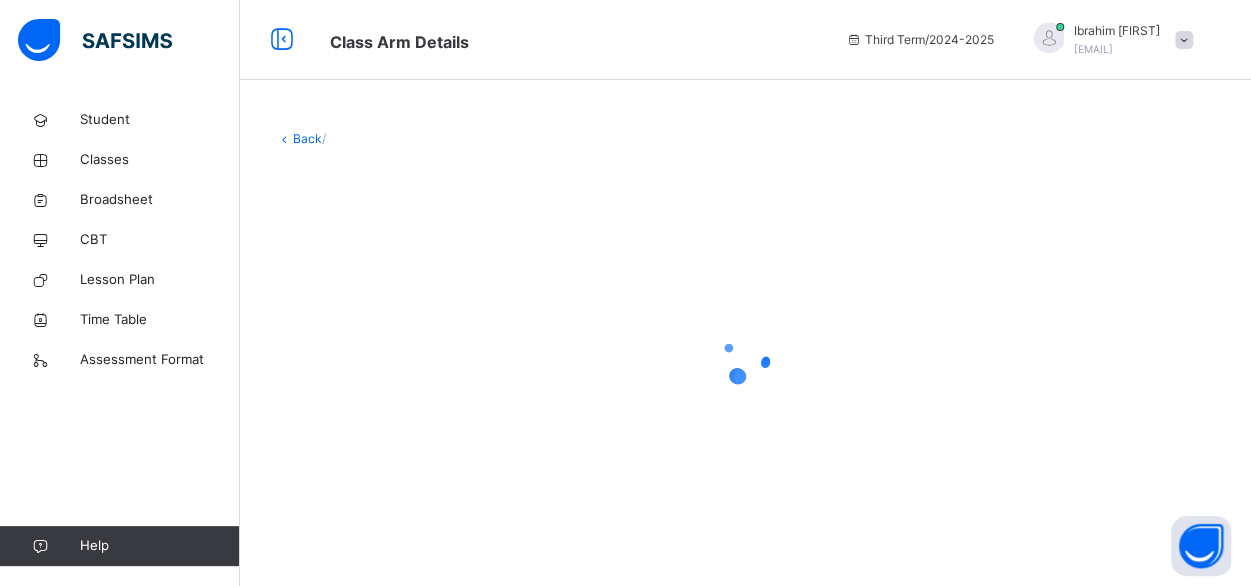 scroll, scrollTop: 0, scrollLeft: 0, axis: both 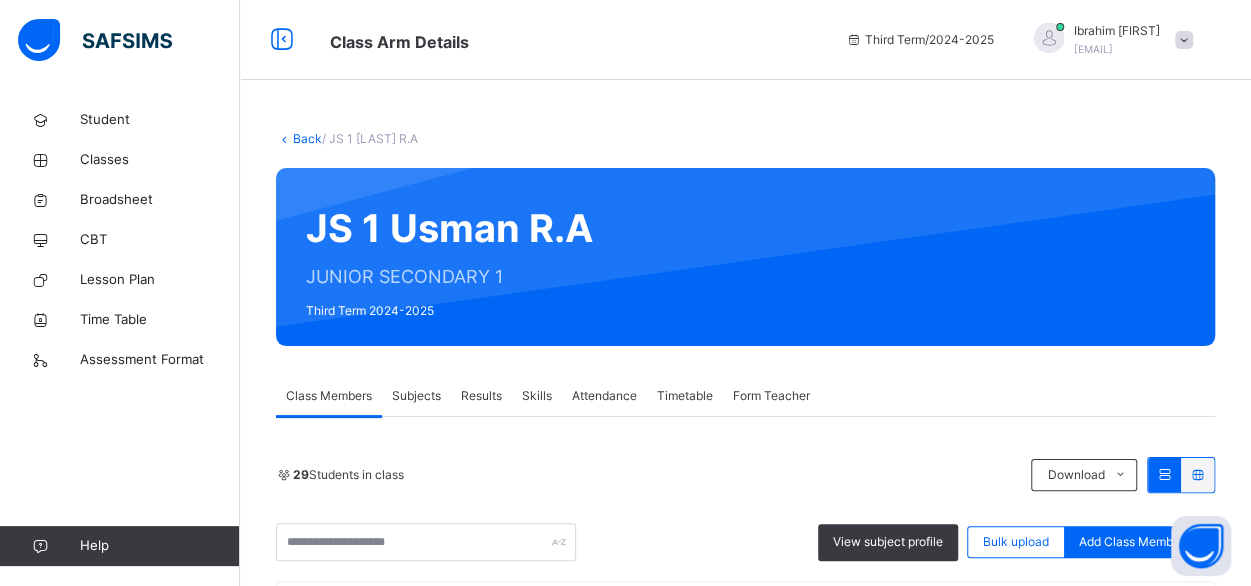 click on "Results" at bounding box center (481, 396) 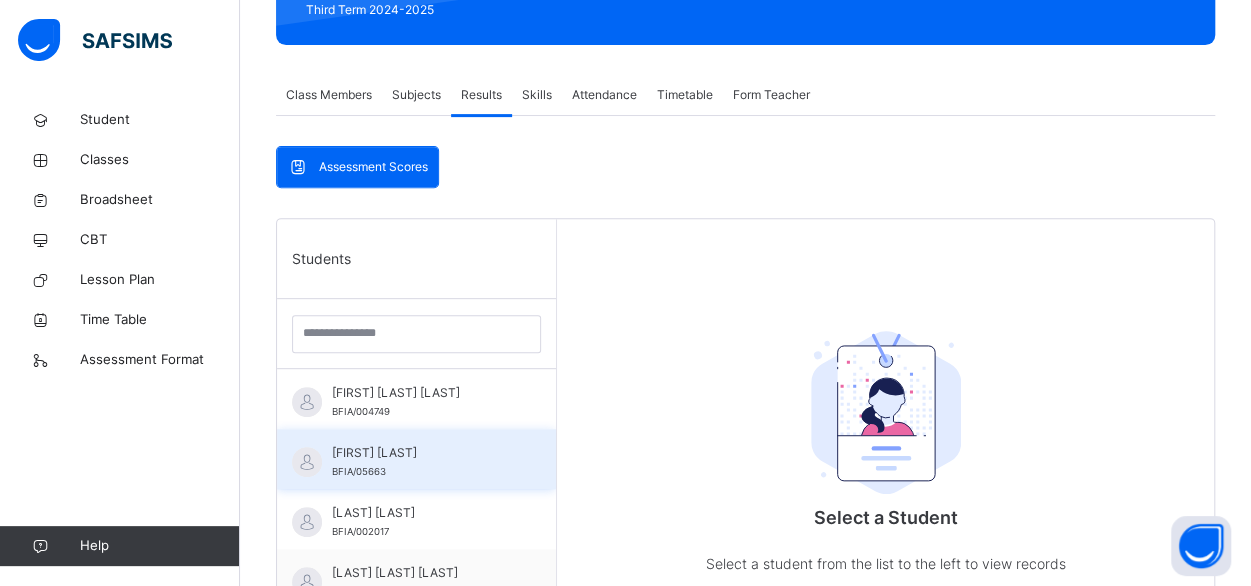scroll, scrollTop: 337, scrollLeft: 0, axis: vertical 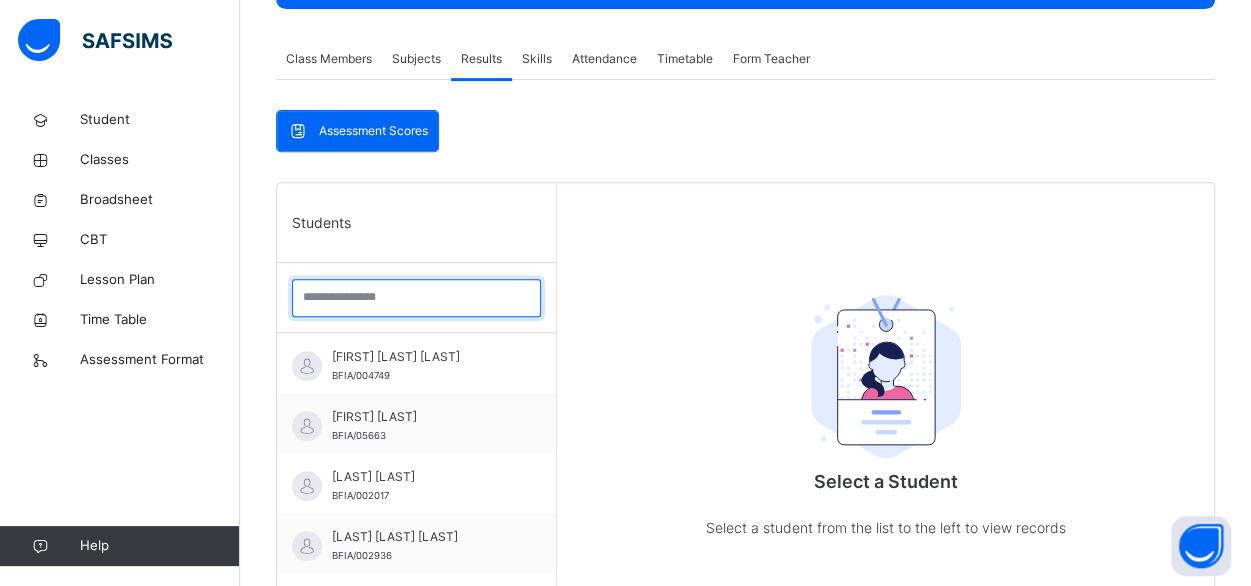 click at bounding box center (416, 298) 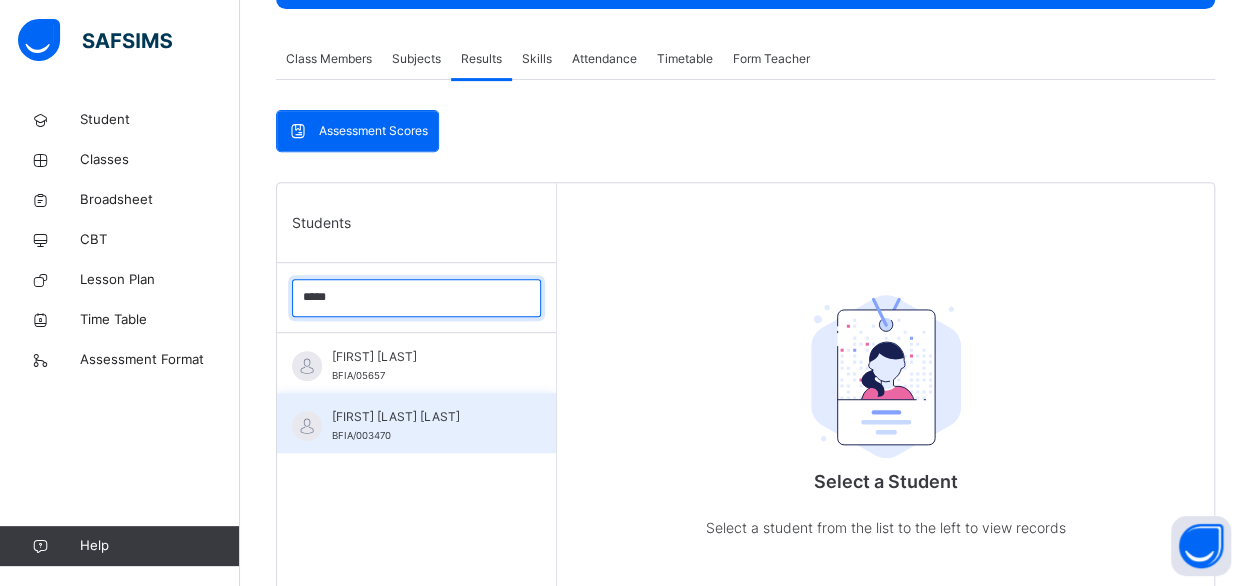 type on "*****" 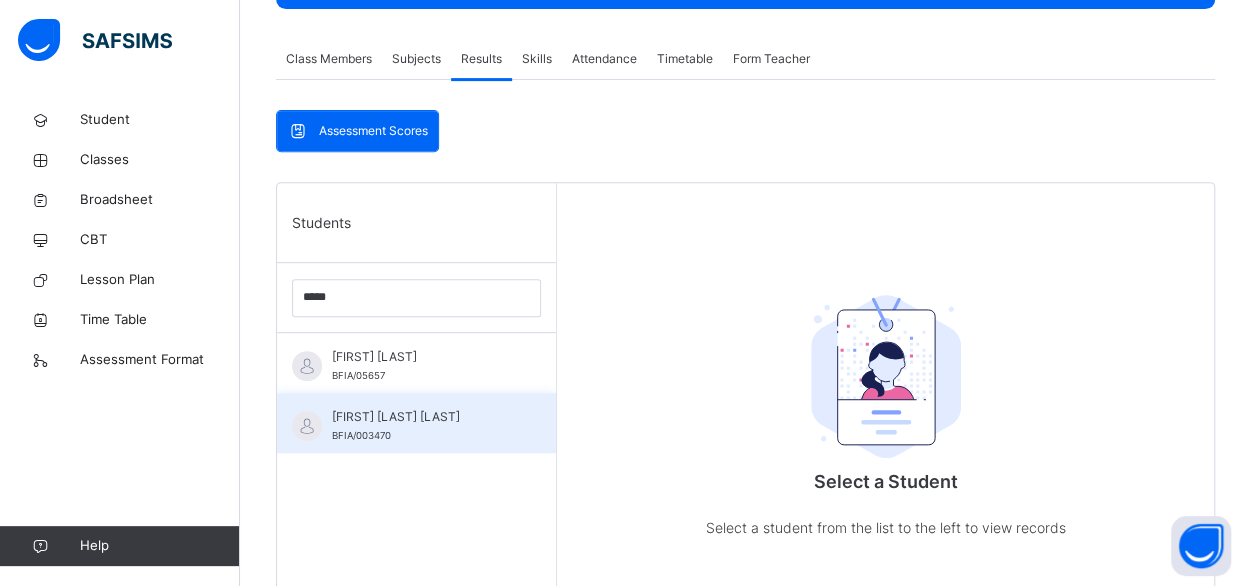 click on "Jamil Kaoje Musa BFIA/003470" at bounding box center [421, 426] 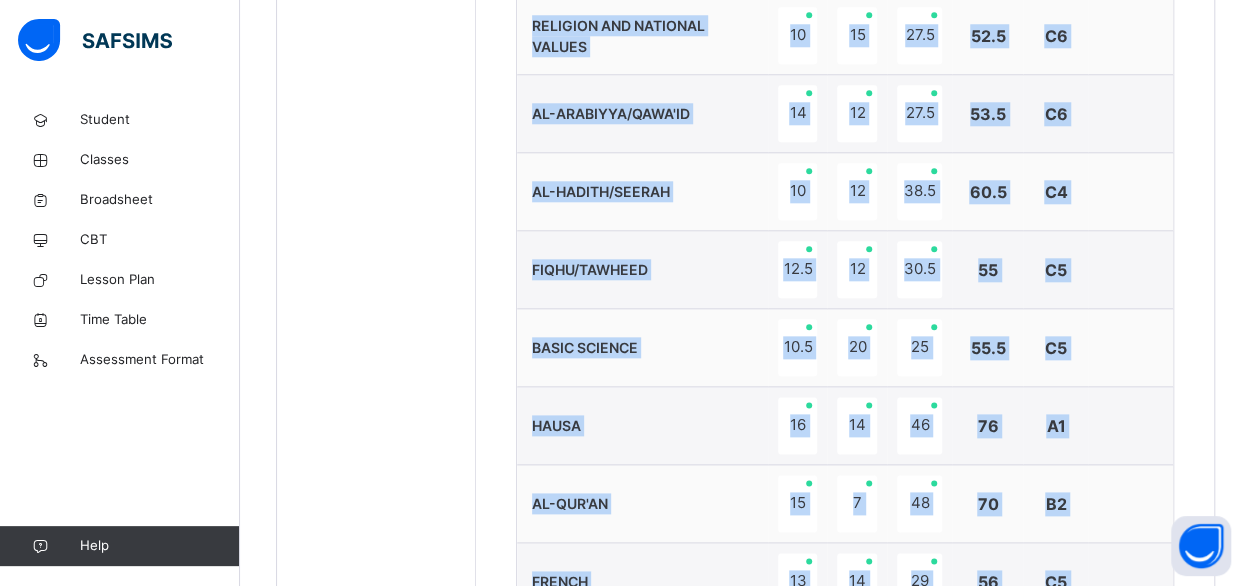 scroll, scrollTop: 1613, scrollLeft: 0, axis: vertical 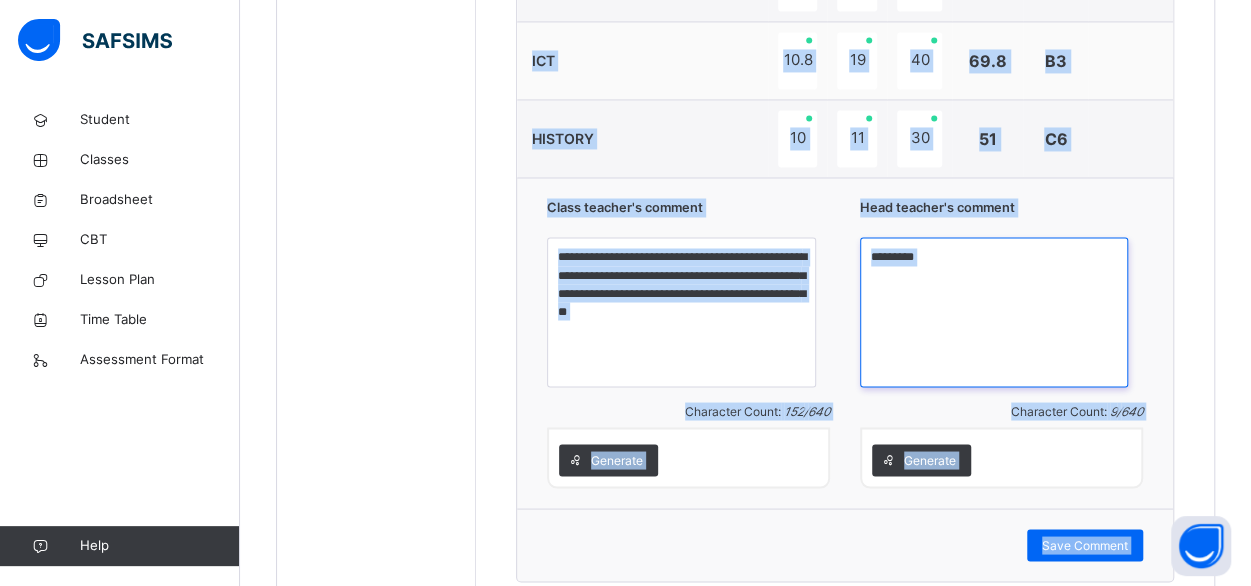click on "********" at bounding box center [994, 312] 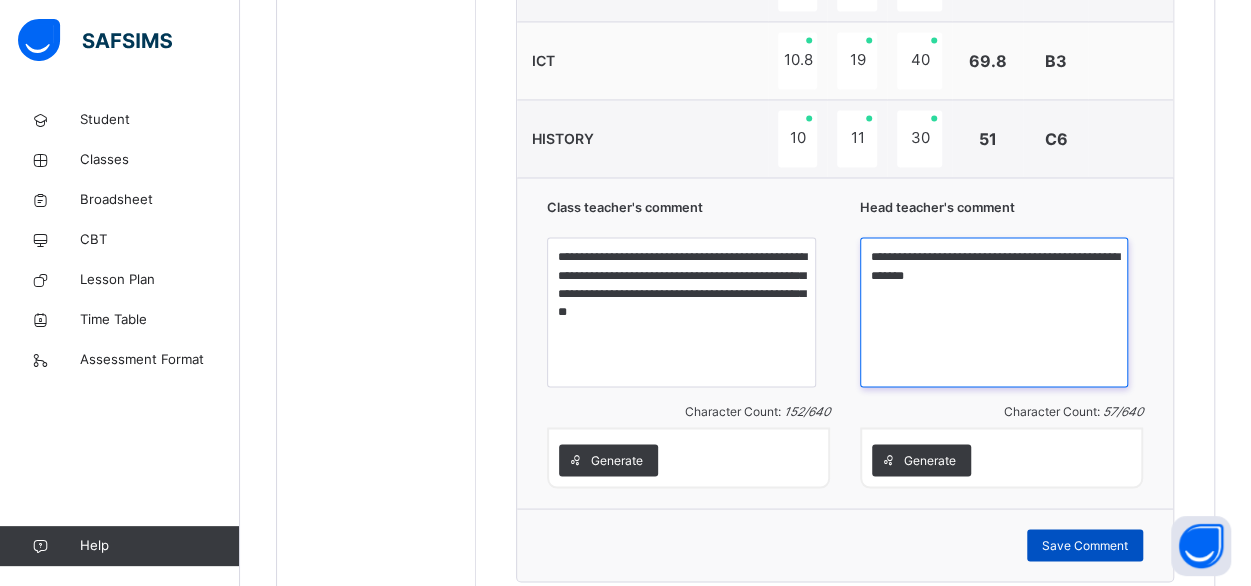type on "**********" 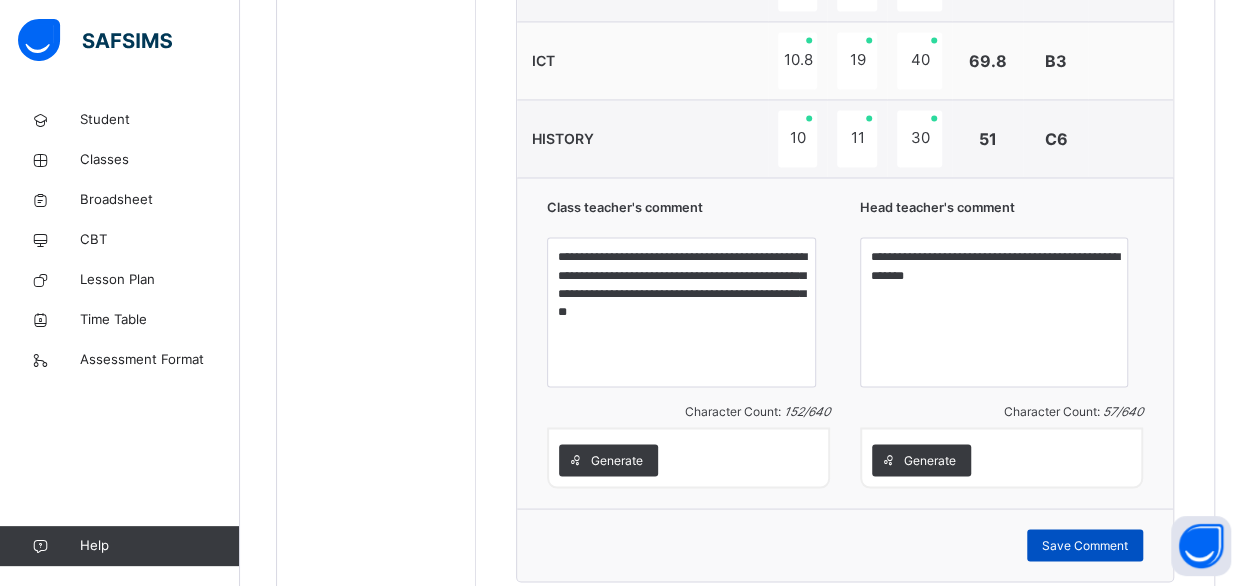 click on "Save Comment" at bounding box center [1085, 545] 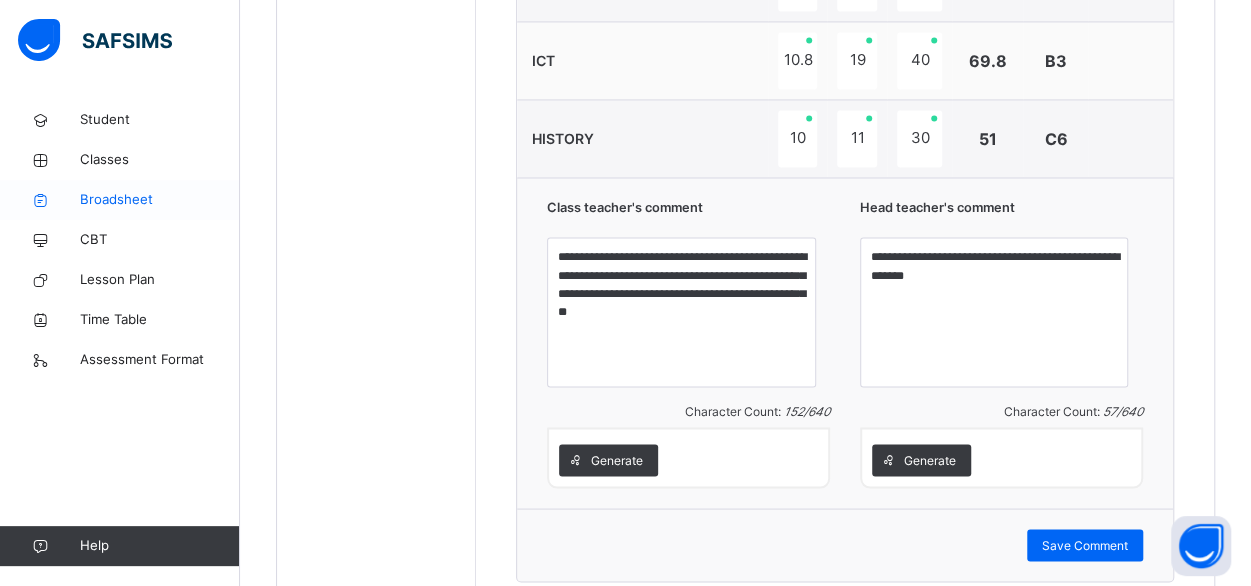 click on "Broadsheet" at bounding box center [160, 200] 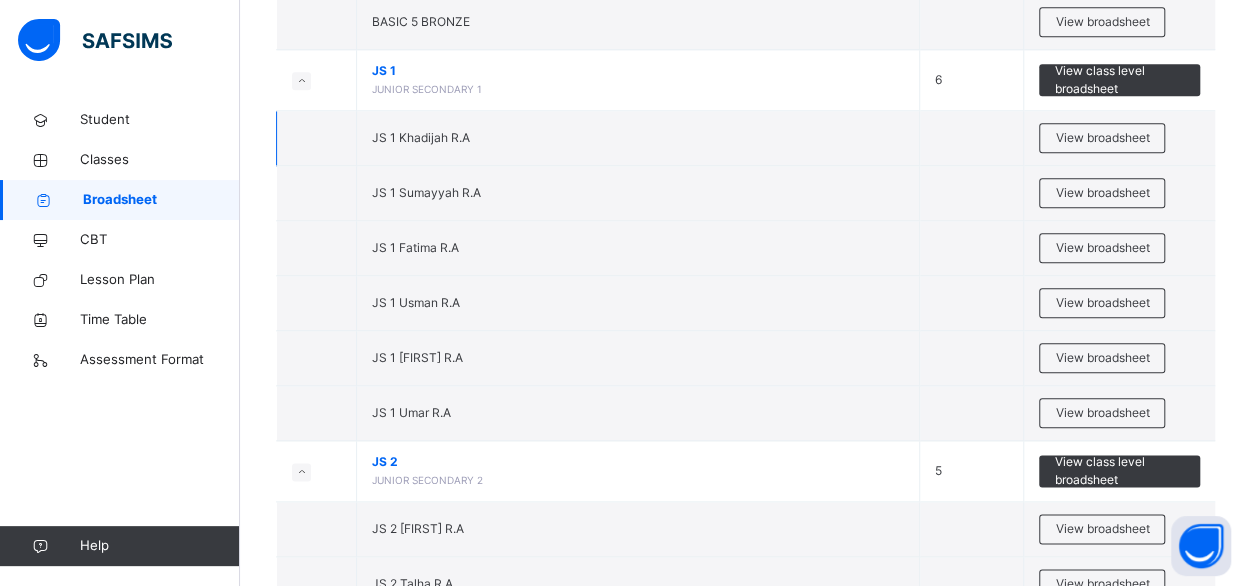 scroll, scrollTop: 4712, scrollLeft: 0, axis: vertical 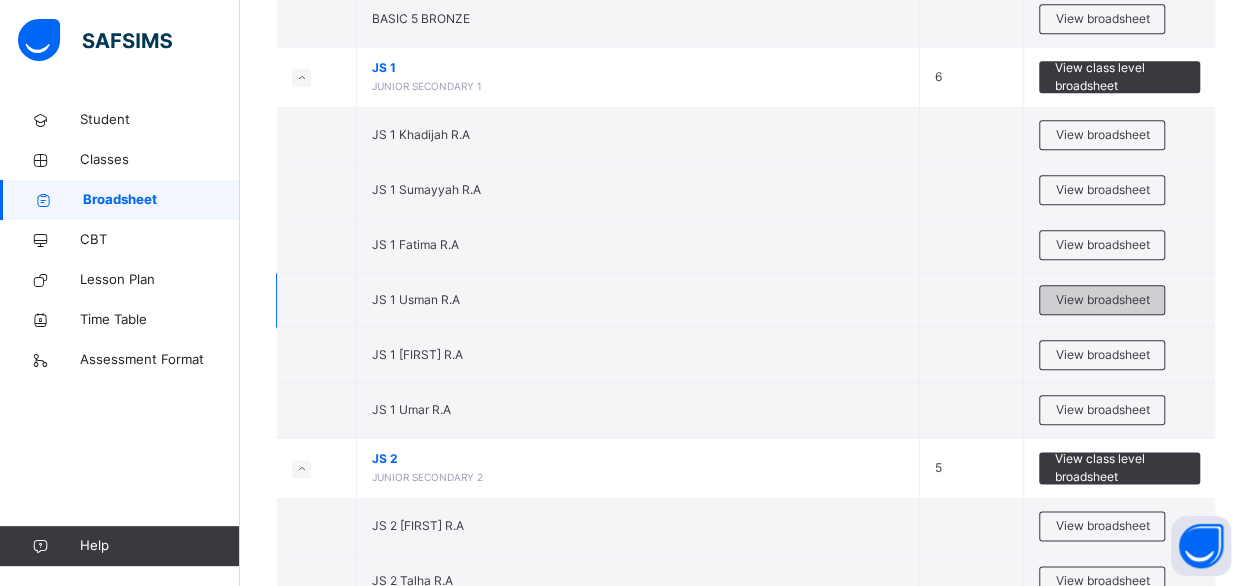 click on "View broadsheet" at bounding box center [1102, 300] 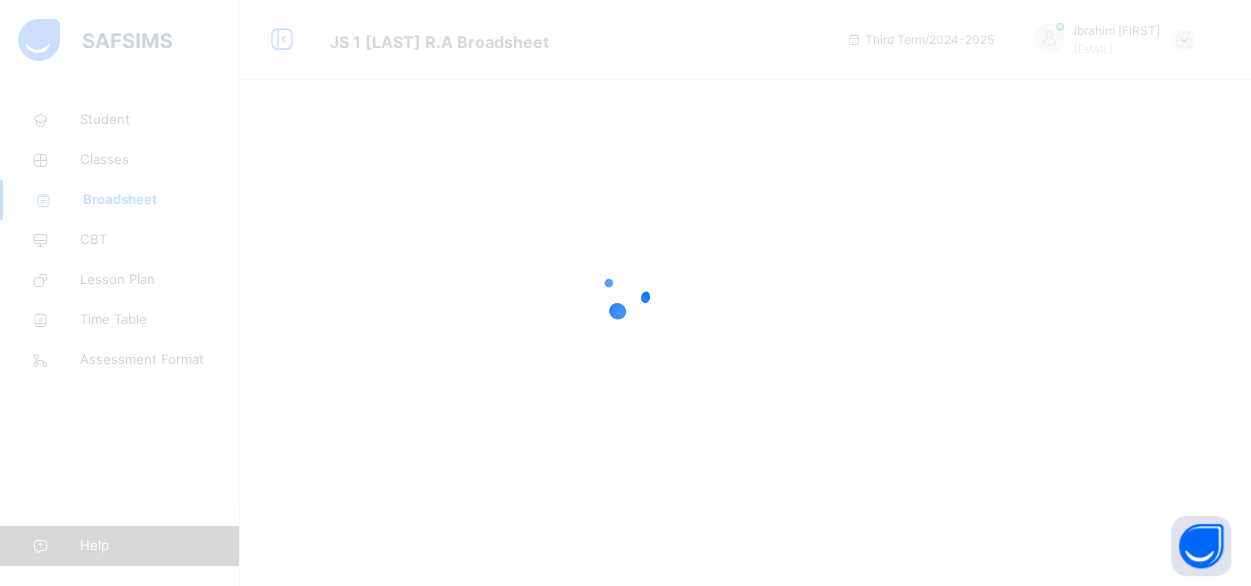 scroll, scrollTop: 0, scrollLeft: 0, axis: both 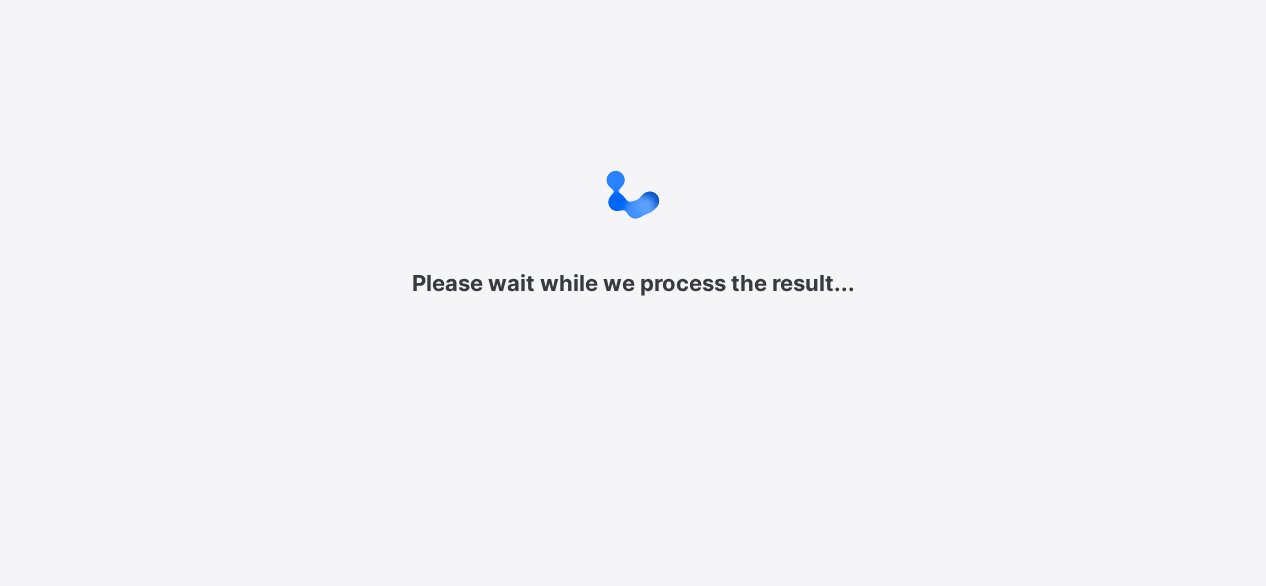 click on "Please wait while we process the result..." at bounding box center (633, 223) 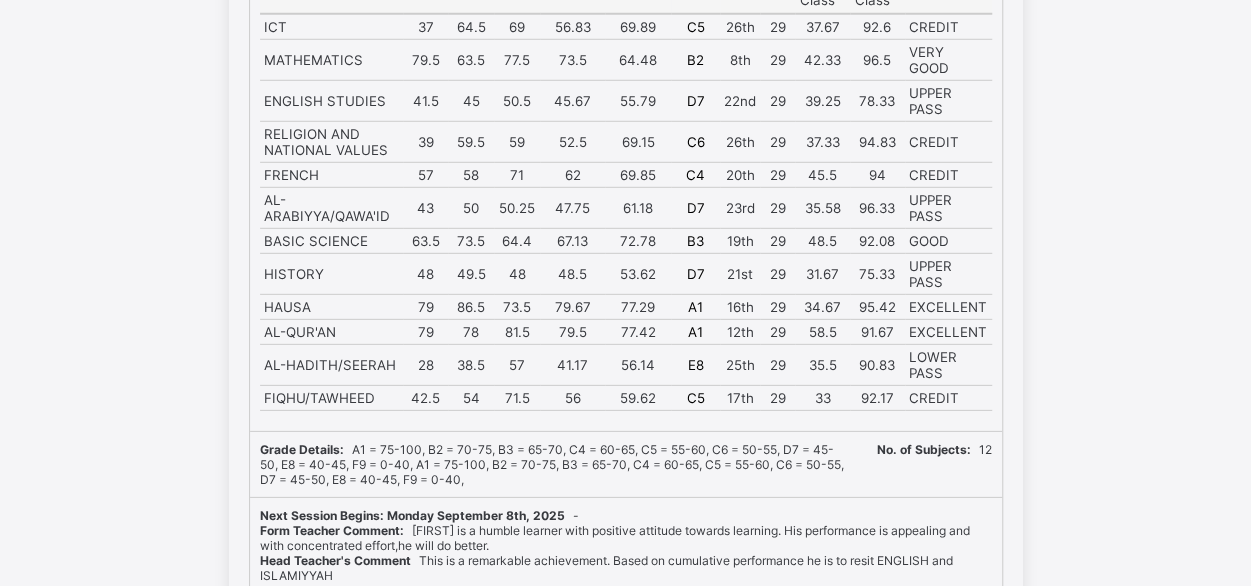 scroll, scrollTop: 2790, scrollLeft: 0, axis: vertical 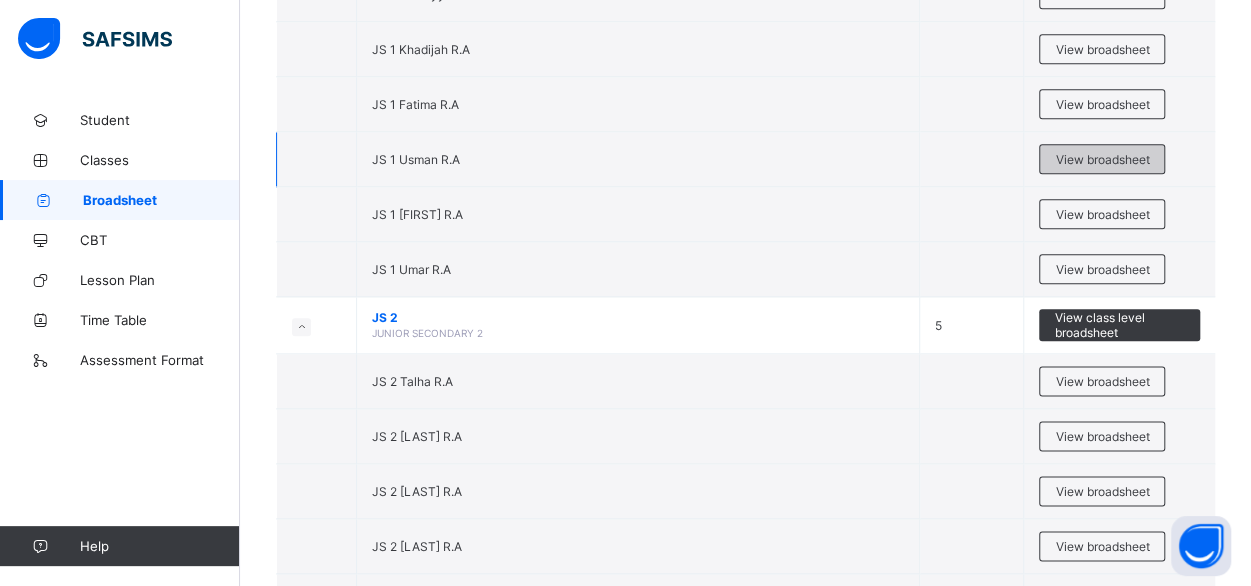 click on "View broadsheet" at bounding box center [1102, 159] 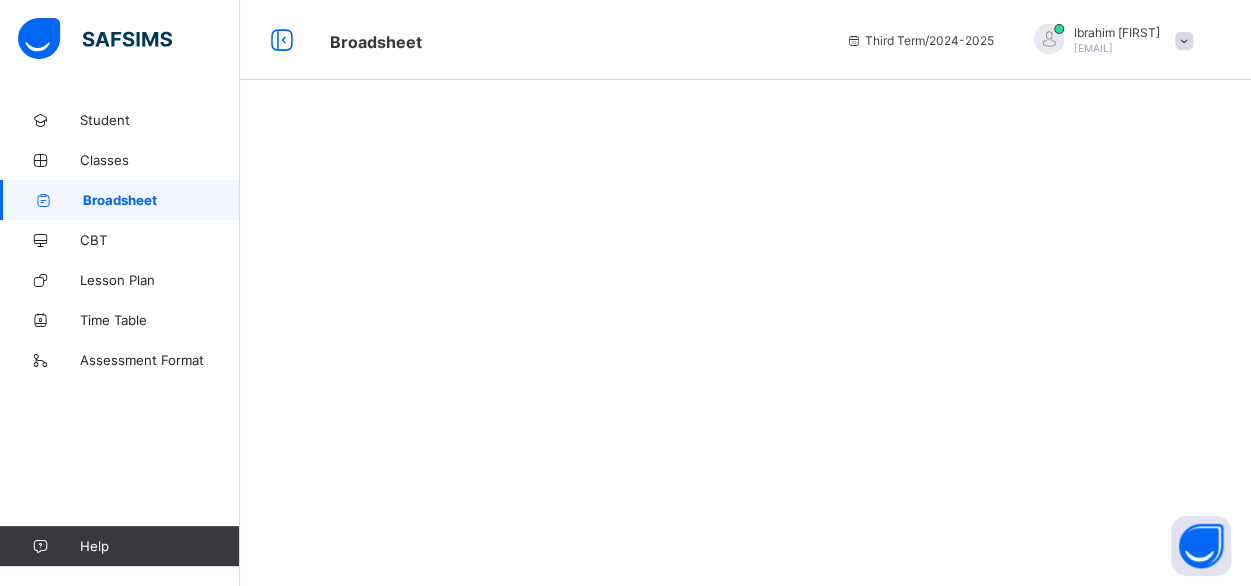 scroll, scrollTop: 0, scrollLeft: 0, axis: both 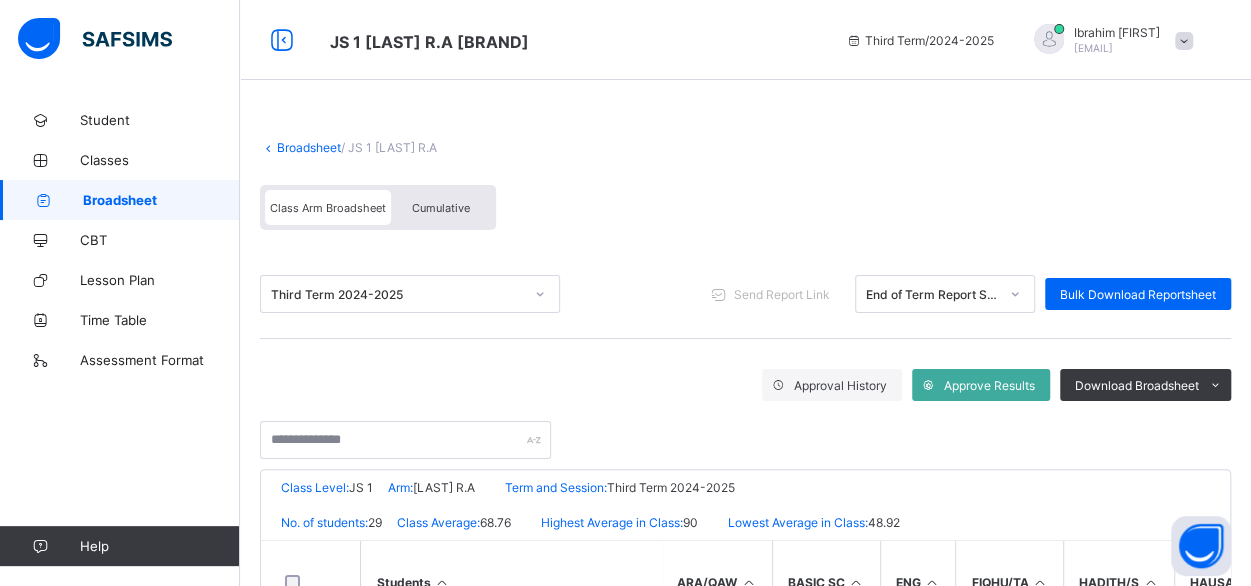click on "Cumulative" at bounding box center [441, 208] 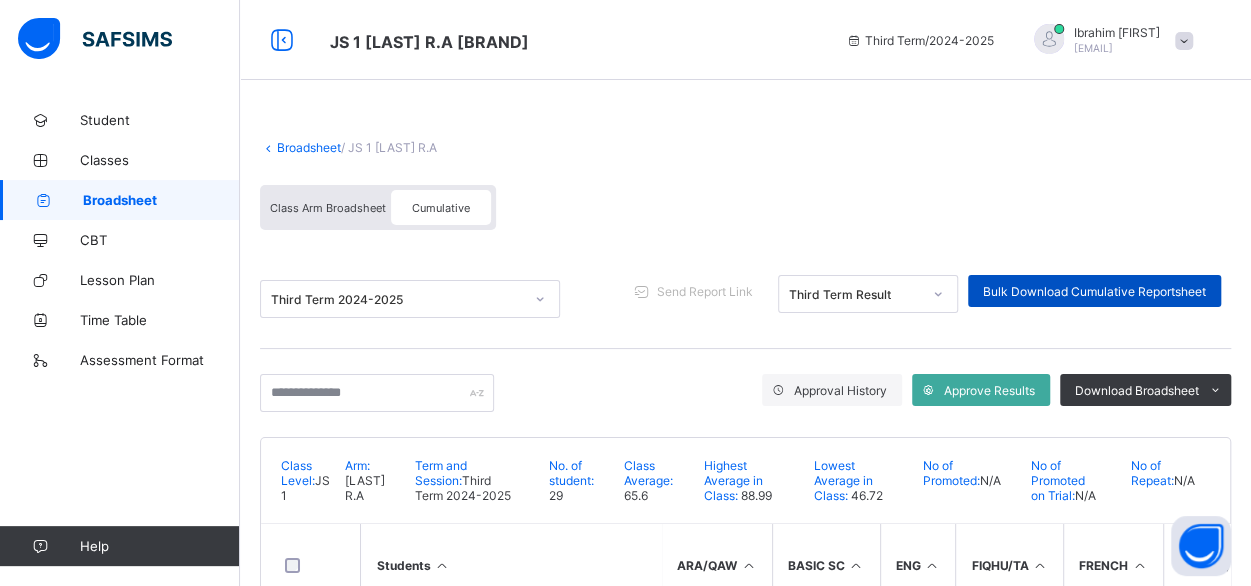 click on "Bulk Download Cumulative Reportsheet" at bounding box center [1094, 291] 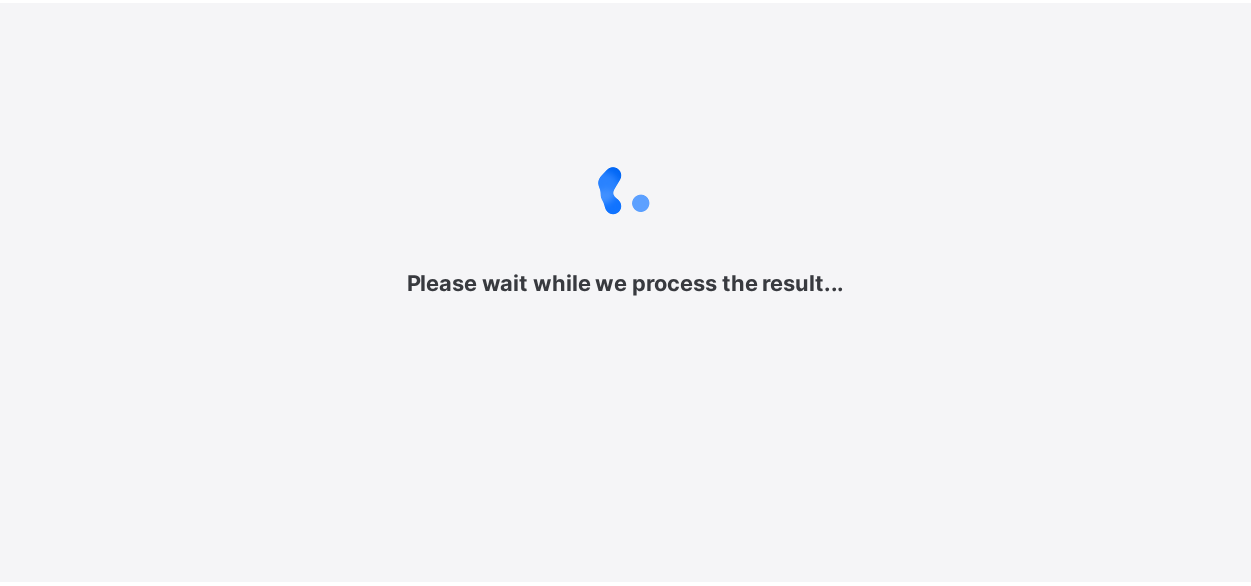 scroll, scrollTop: 0, scrollLeft: 0, axis: both 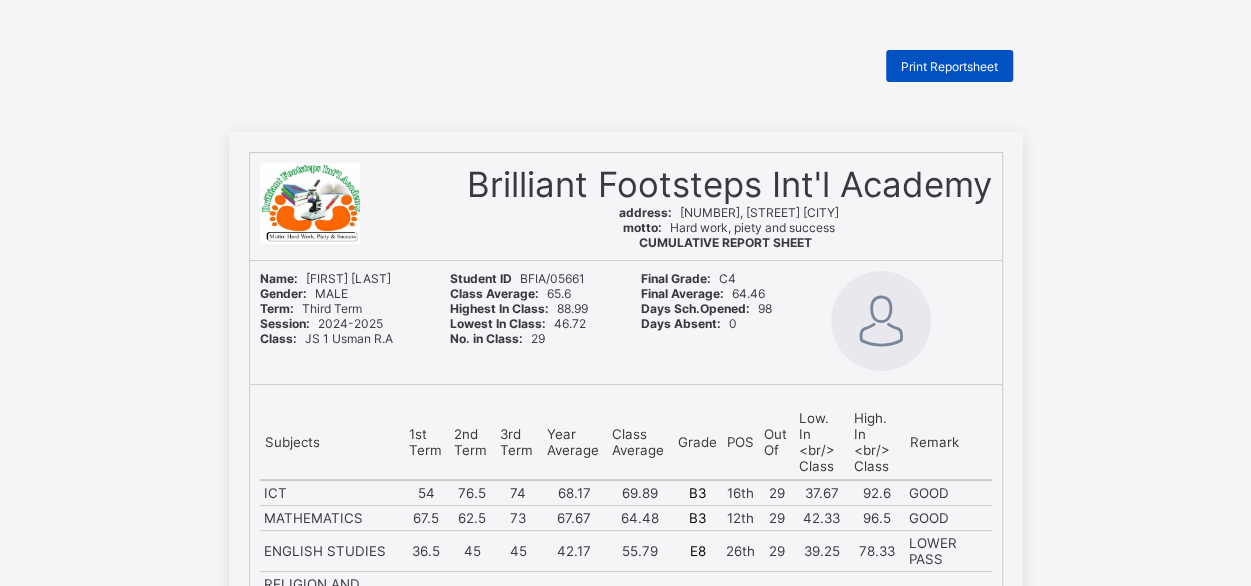 click on "Print Reportsheet" at bounding box center [949, 66] 